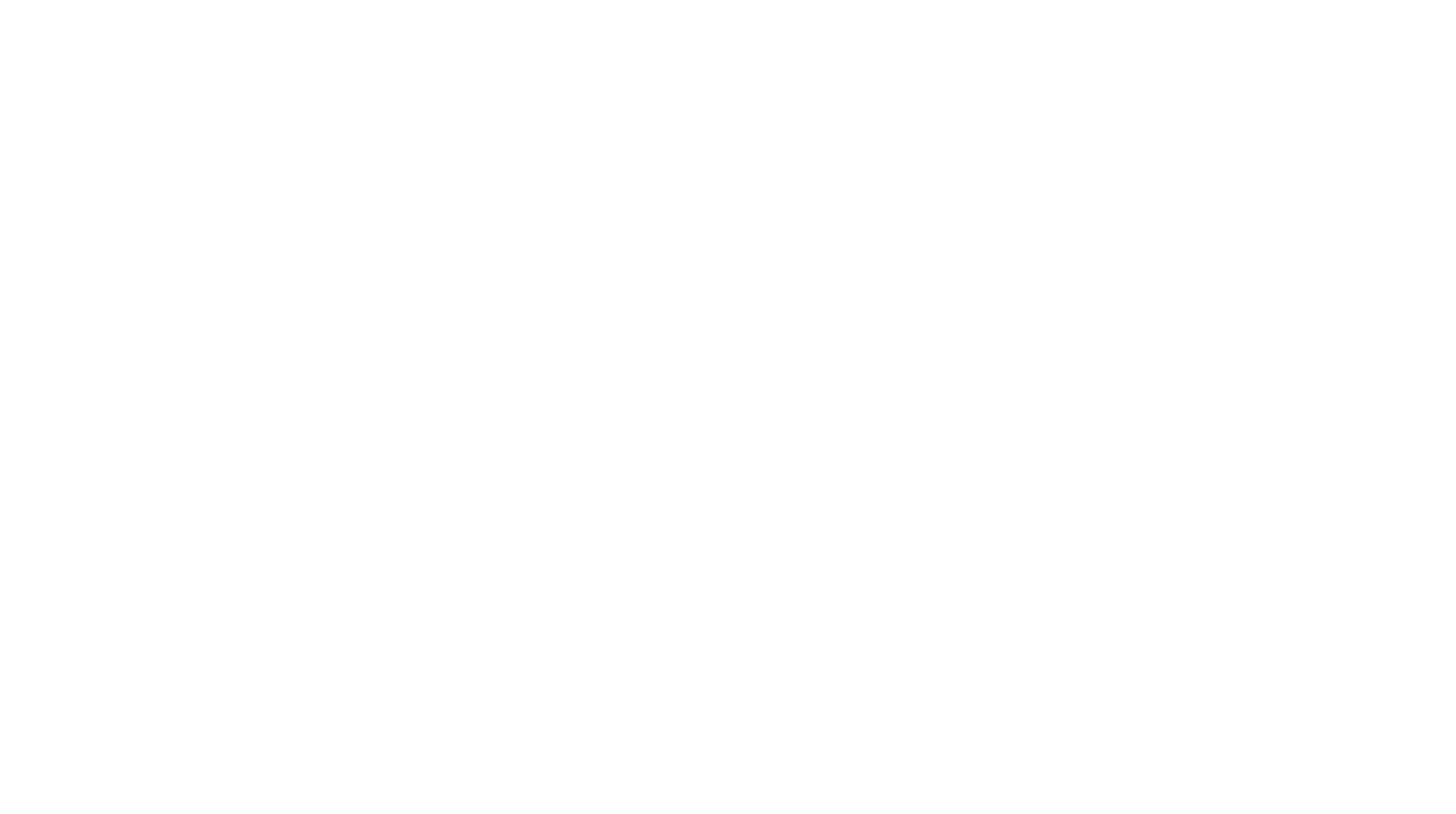 scroll, scrollTop: 0, scrollLeft: 0, axis: both 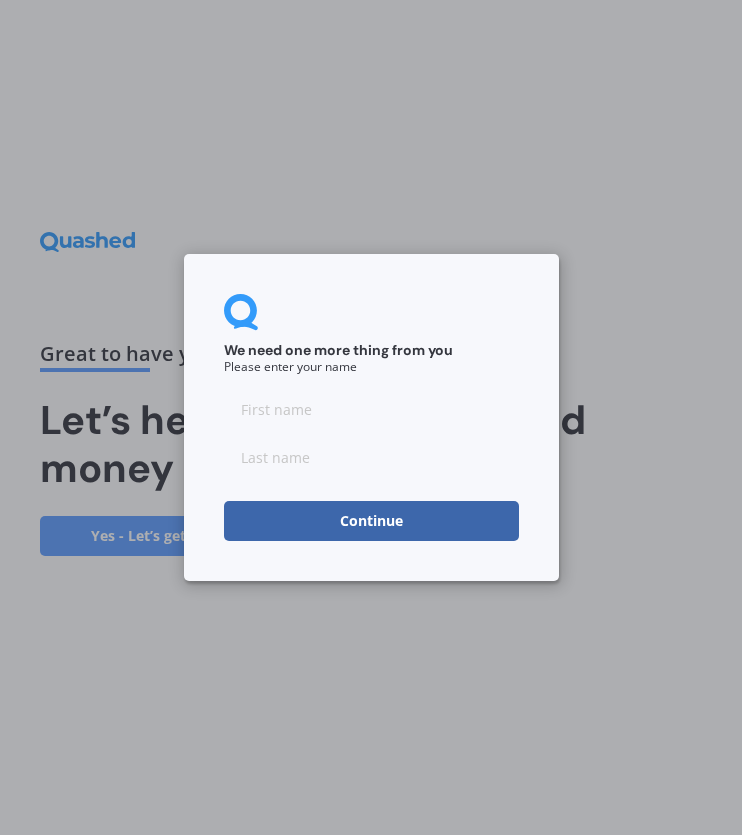 click at bounding box center (371, 457) 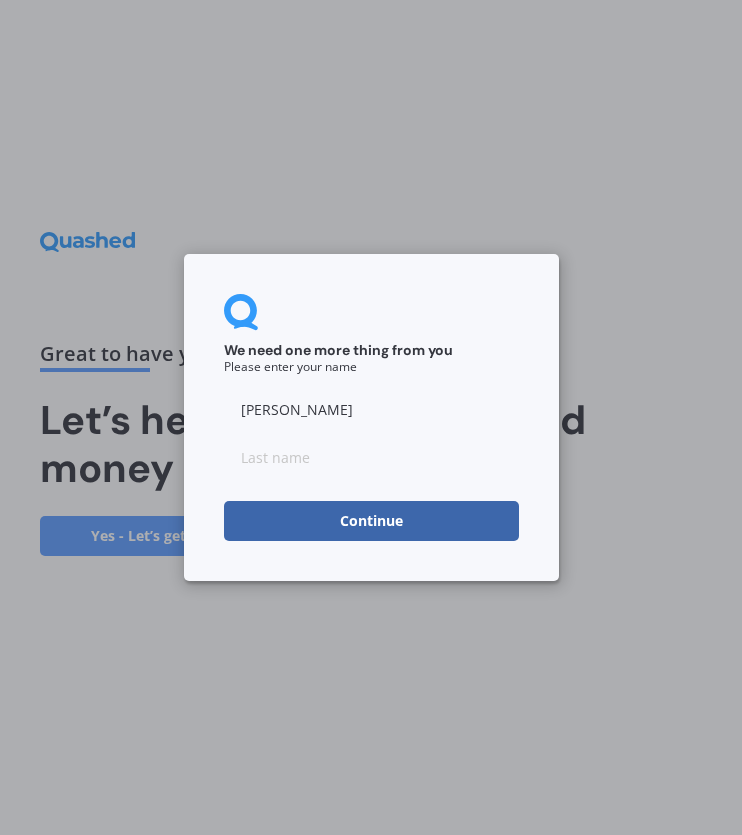 type on "[PERSON_NAME]" 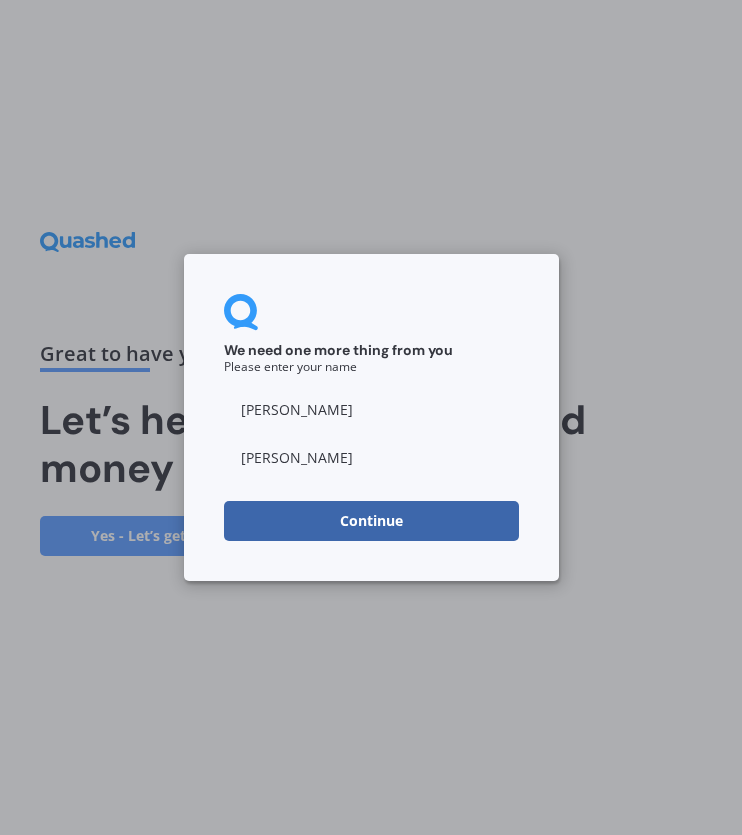 type on "[PERSON_NAME]" 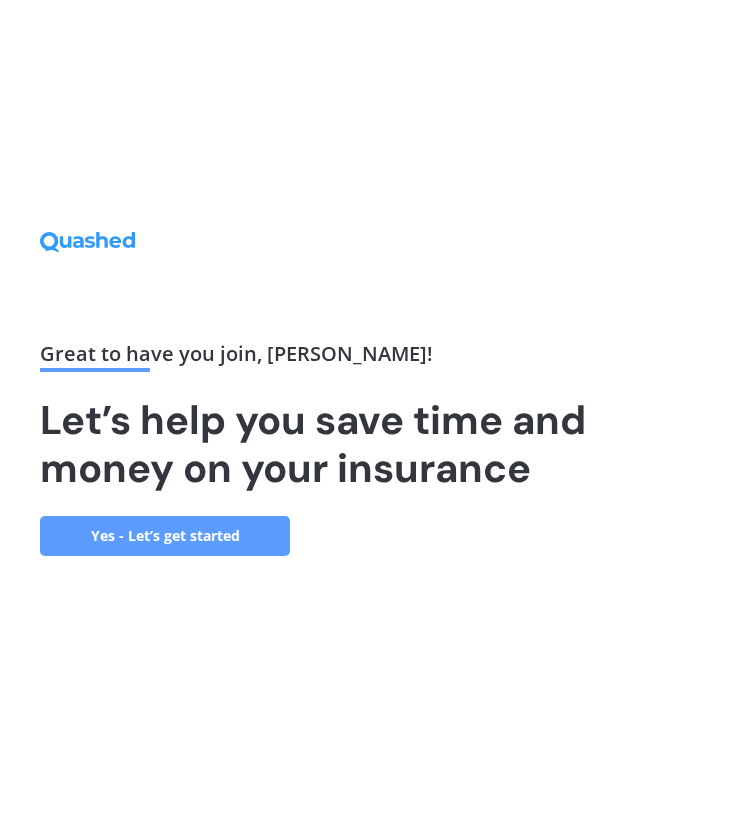 click on "Yes - Let’s get started" at bounding box center (165, 536) 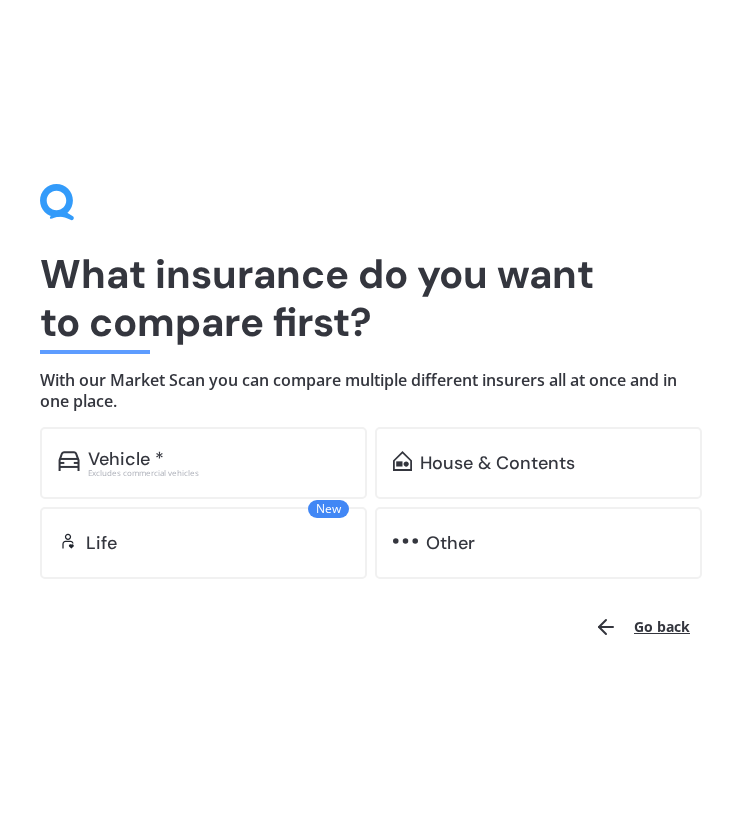 click on "Excludes commercial vehicles" at bounding box center (218, 473) 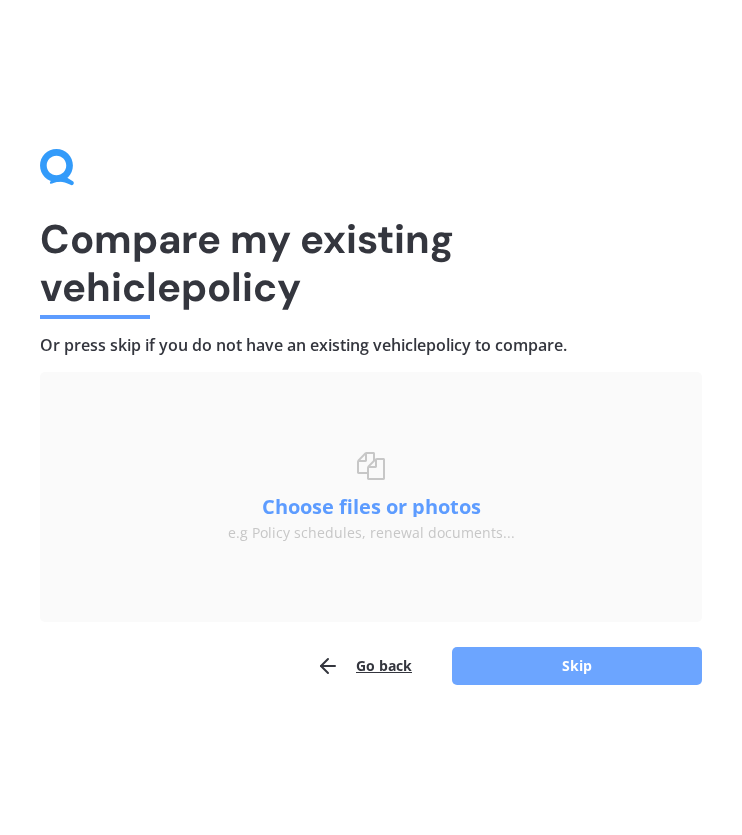 click on "Skip" at bounding box center (577, 666) 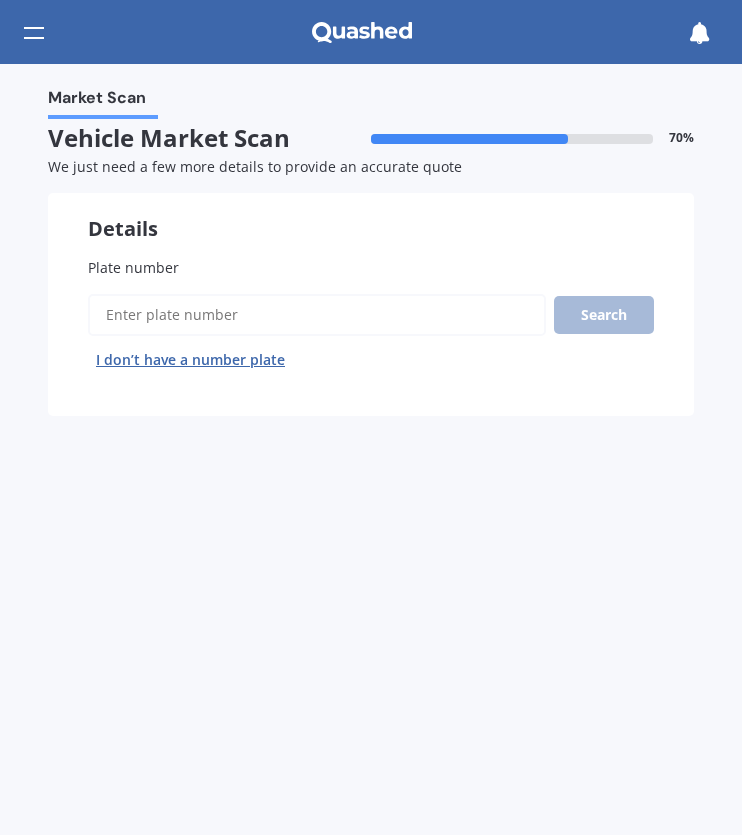 click on "Plate number" at bounding box center [317, 315] 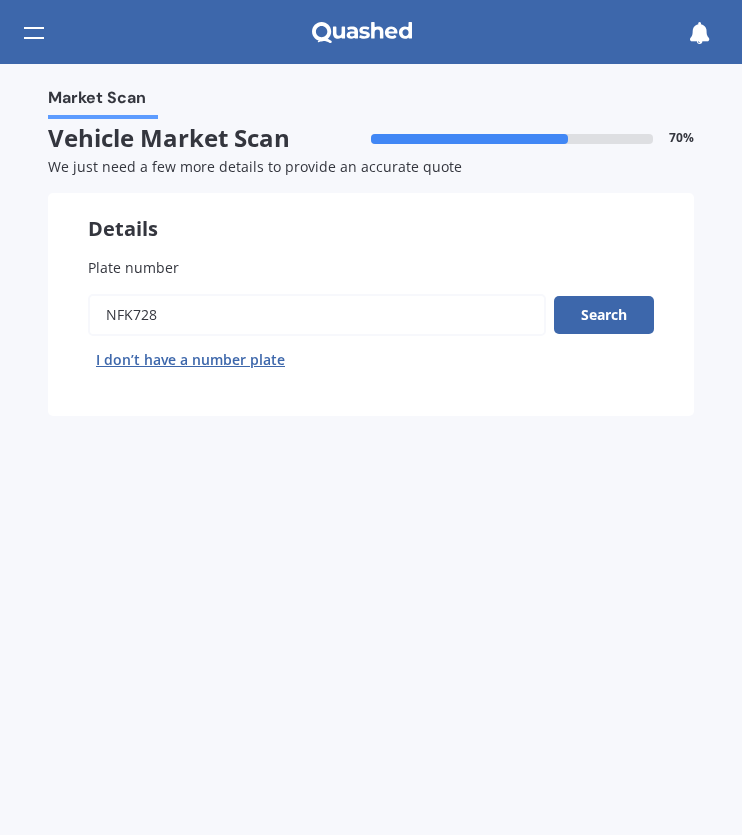 type on "NFK728" 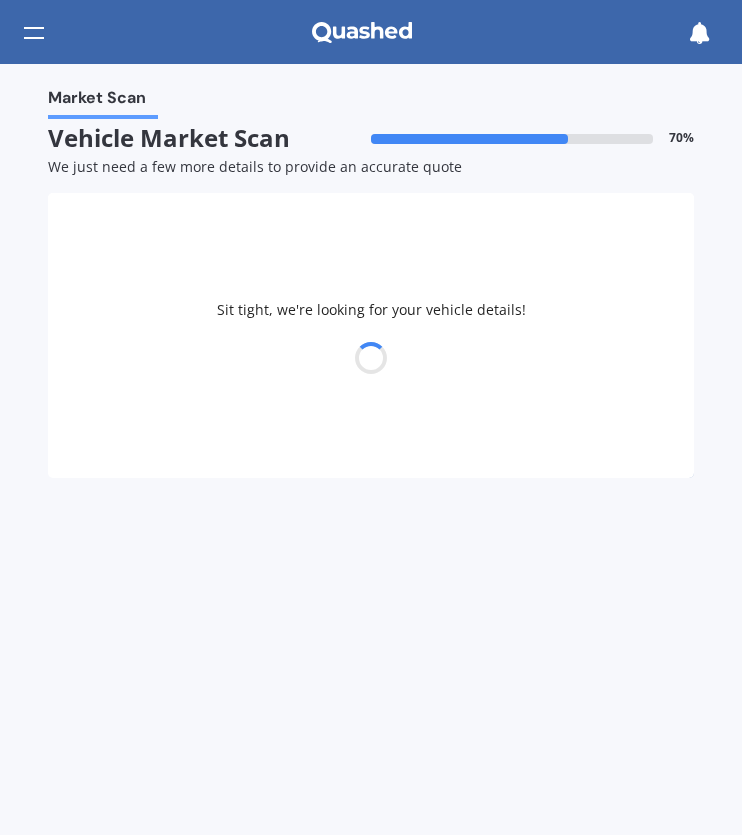 select on "SUBARU" 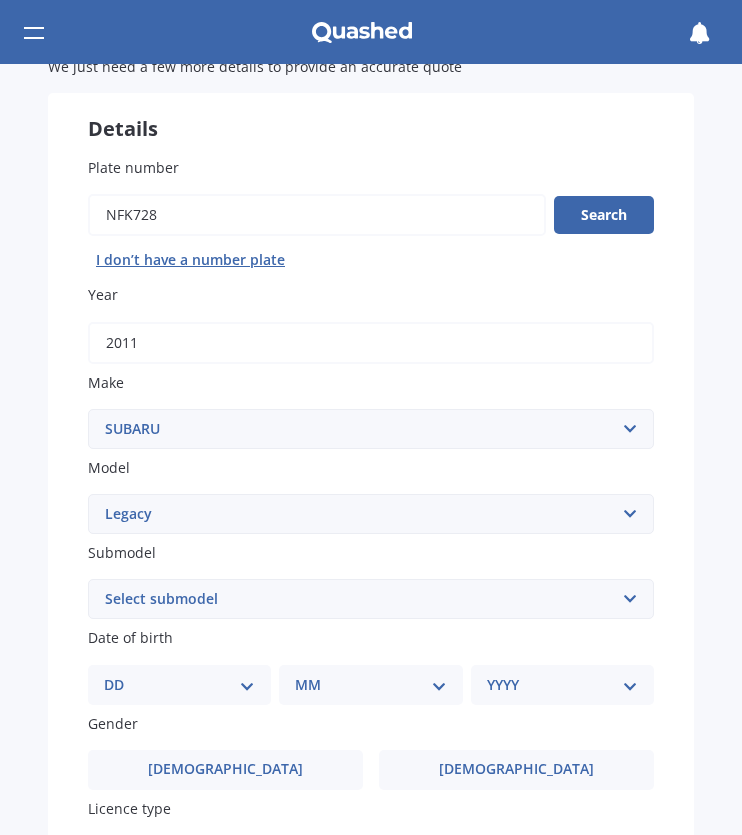 scroll, scrollTop: 200, scrollLeft: 0, axis: vertical 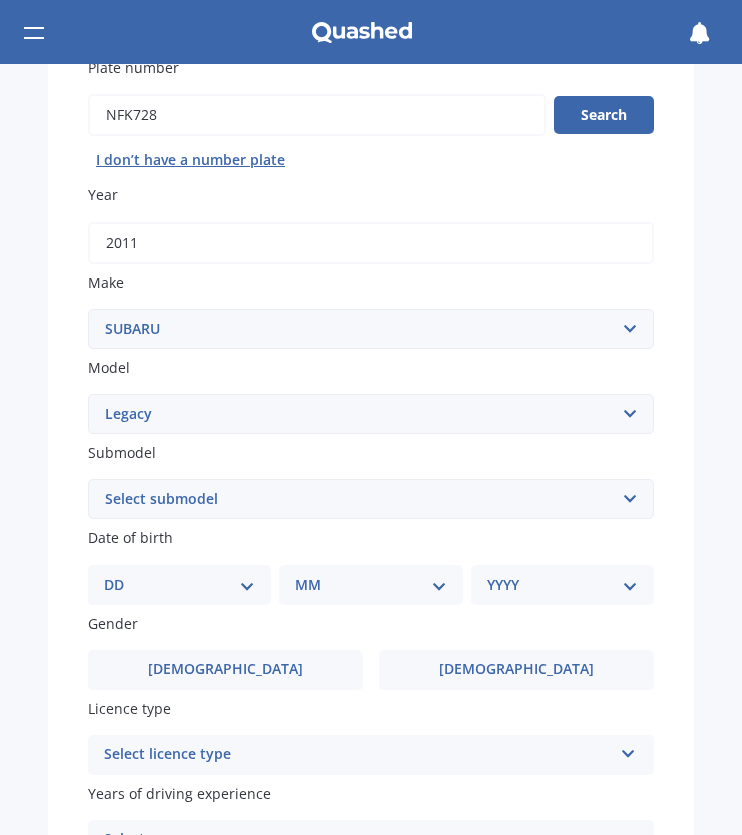 click on "Select model BRZ Crosstrek Dex Exiga Forester Impreza Justy Legacy Leone levorg Omega Outback Outback 2.5 Outback Touring Outback X Outback XT Outback XT Touring R2 [PERSON_NAME] SVX / Alcyone Traviq Trezia Tribeca Vivio Vortex WRX XV" at bounding box center [371, 414] 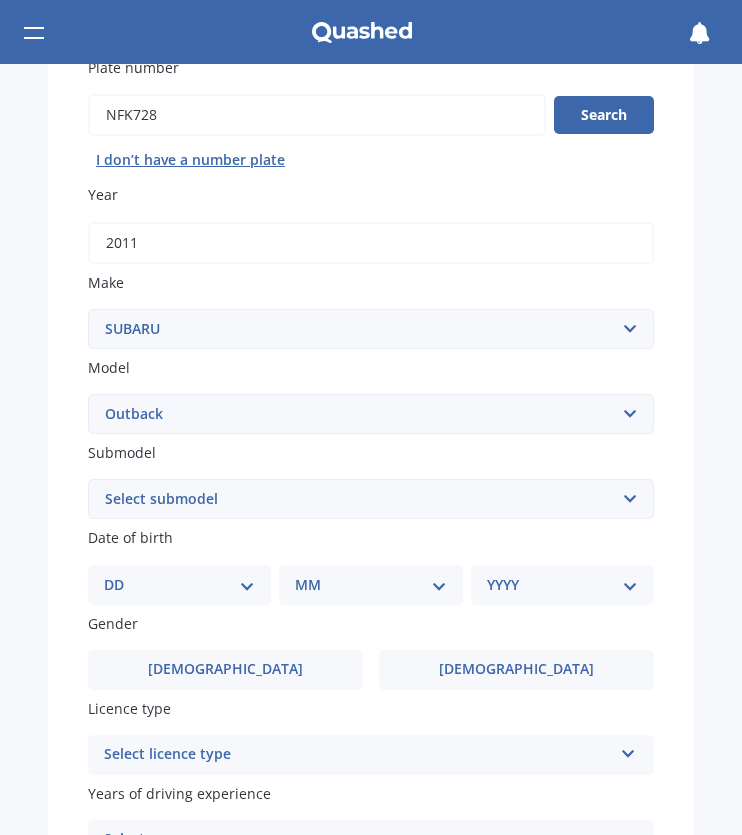 click on "Select model BRZ Crosstrek Dex Exiga Forester Impreza Justy Legacy Leone levorg Omega Outback Outback 2.5 Outback Touring Outback X Outback XT Outback XT Touring R2 [PERSON_NAME] SVX / Alcyone Traviq Trezia Tribeca Vivio Vortex WRX XV" at bounding box center [371, 414] 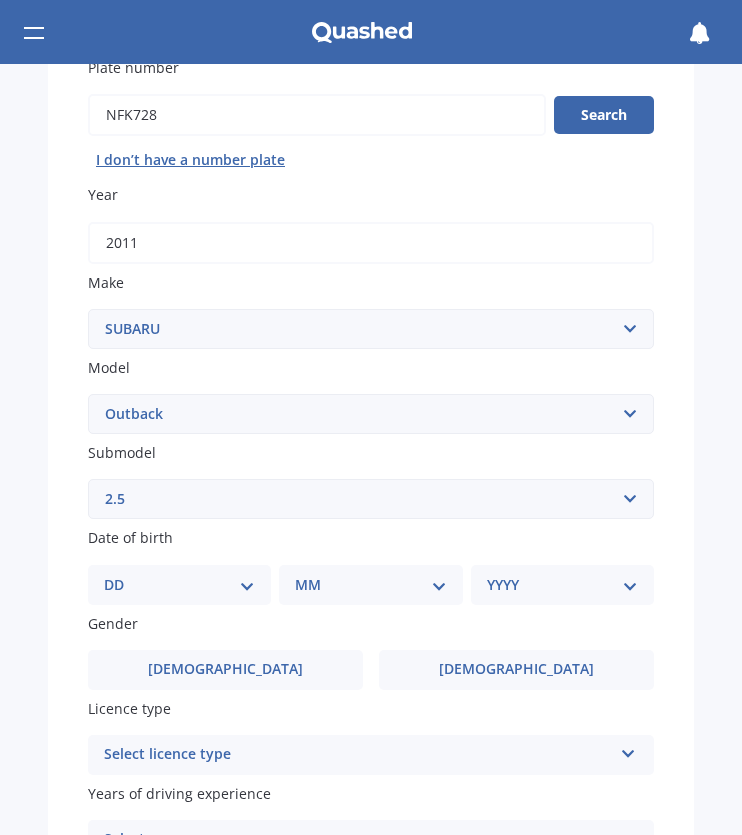 click on "Select submodel 2.0 Diesel 2.0 Diesel turbo 2.0D premium 2.5 2.5i 2.5i Luxury 2.5i premium 2.5i Sport 3.0R 3.0R Ltd 3.6 3.6R premium Legacy World Premier Edition" at bounding box center (371, 499) 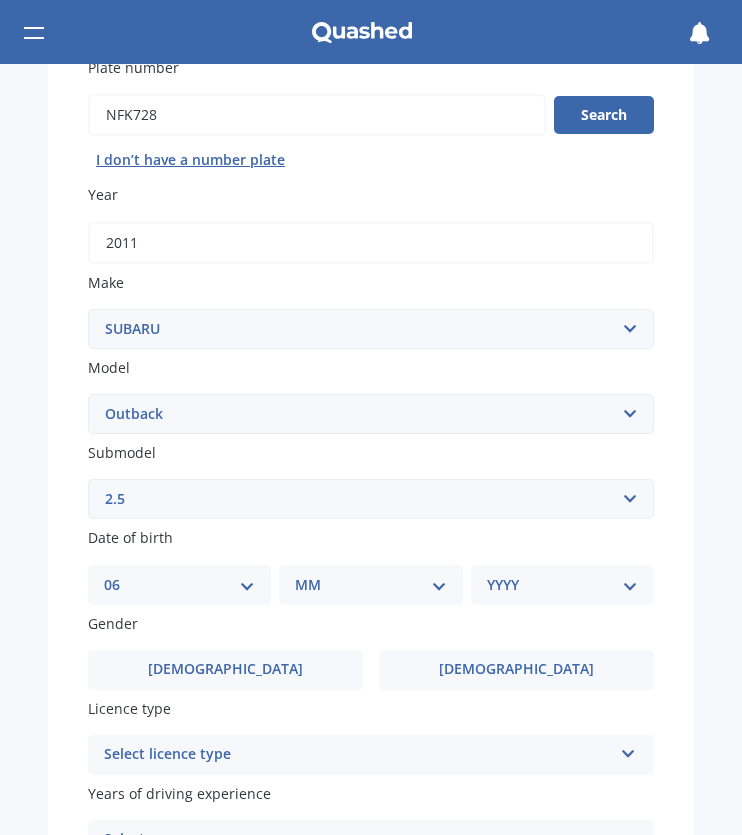 click on "DD 01 02 03 04 05 06 07 08 09 10 11 12 13 14 15 16 17 18 19 20 21 22 23 24 25 26 27 28 29 30 31" at bounding box center (179, 585) 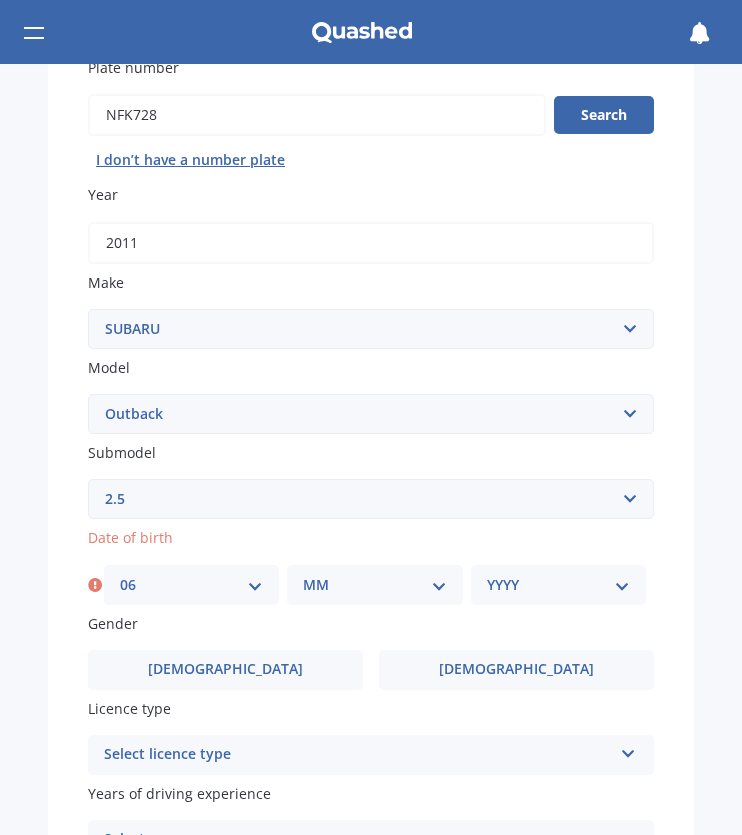 click on "MM 01 02 03 04 05 06 07 08 09 10 11 12" at bounding box center [374, 585] 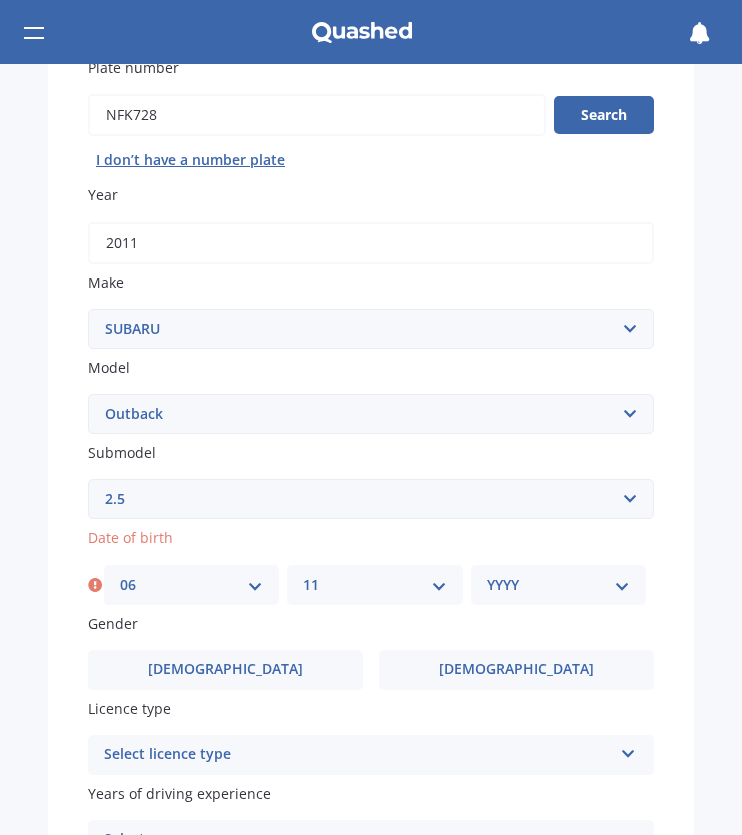 click on "MM 01 02 03 04 05 06 07 08 09 10 11 12" at bounding box center [374, 585] 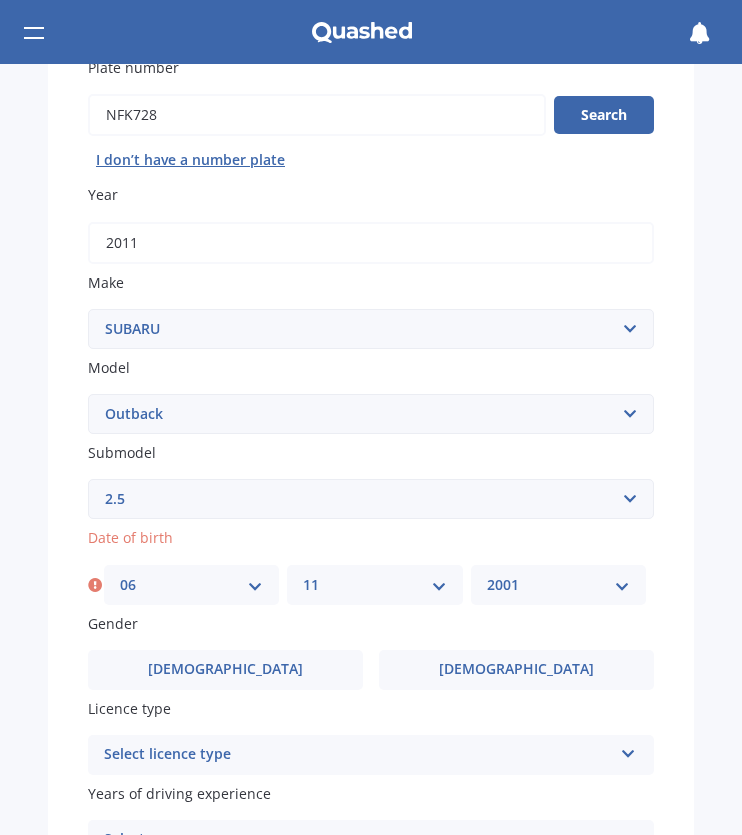 click on "YYYY 2025 2024 2023 2022 2021 2020 2019 2018 2017 2016 2015 2014 2013 2012 2011 2010 2009 2008 2007 2006 2005 2004 2003 2002 2001 2000 1999 1998 1997 1996 1995 1994 1993 1992 1991 1990 1989 1988 1987 1986 1985 1984 1983 1982 1981 1980 1979 1978 1977 1976 1975 1974 1973 1972 1971 1970 1969 1968 1967 1966 1965 1964 1963 1962 1961 1960 1959 1958 1957 1956 1955 1954 1953 1952 1951 1950 1949 1948 1947 1946 1945 1944 1943 1942 1941 1940 1939 1938 1937 1936 1935 1934 1933 1932 1931 1930 1929 1928 1927 1926" at bounding box center [558, 585] 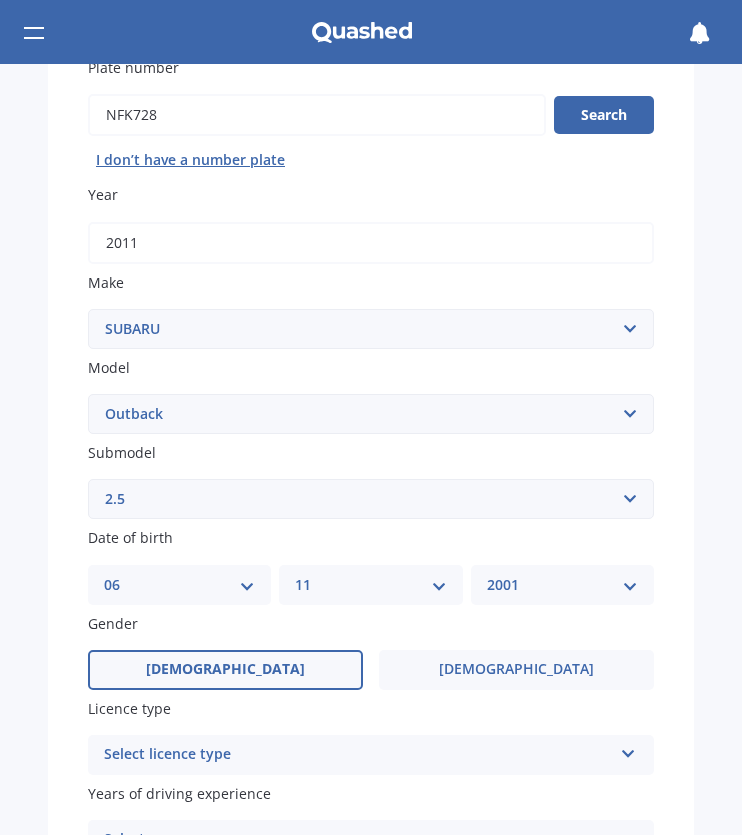 click on "[DEMOGRAPHIC_DATA]" at bounding box center [225, 670] 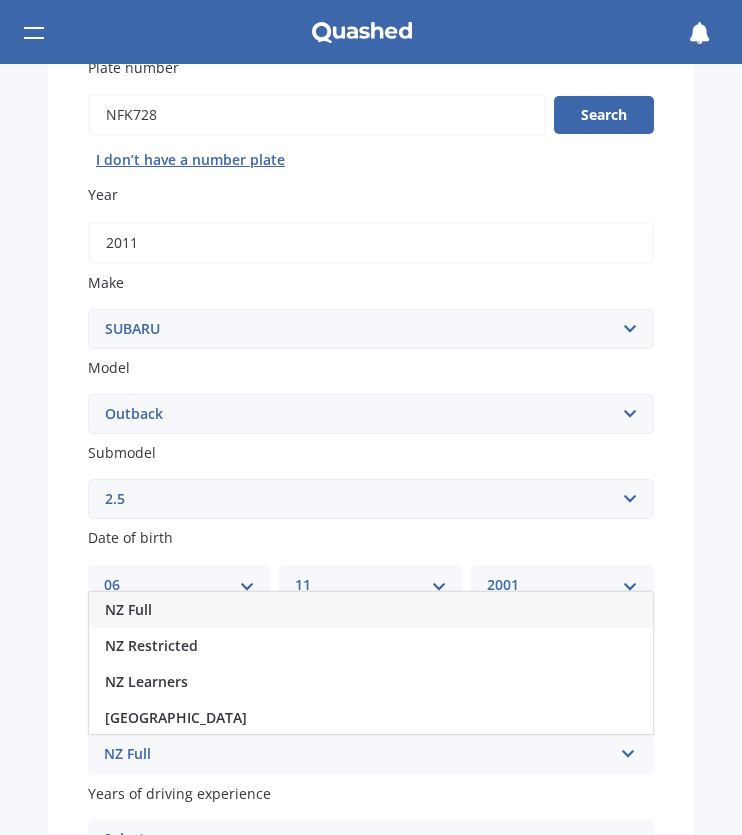 click on "NZ Full" at bounding box center (128, 609) 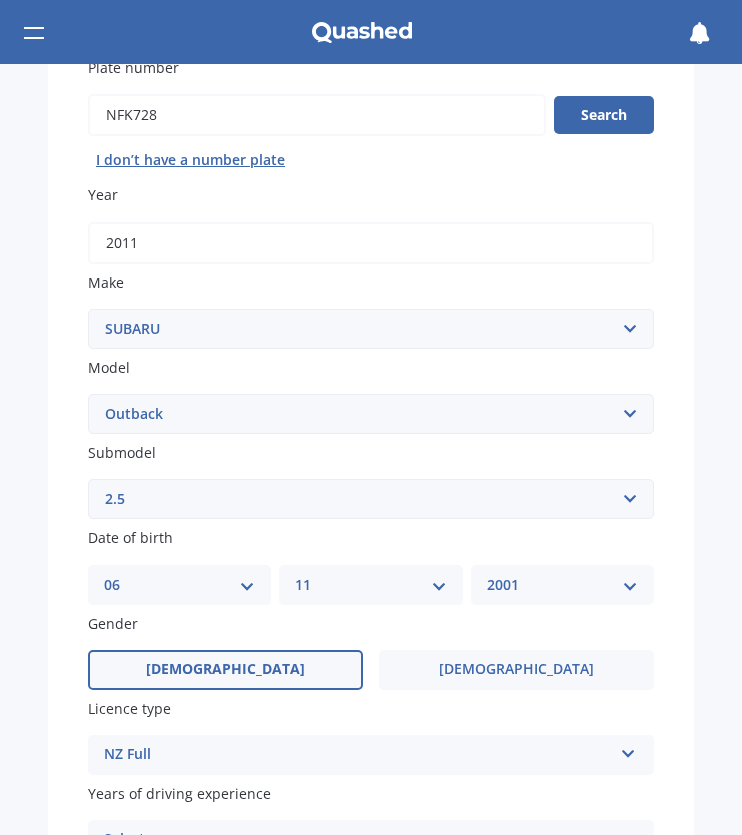 scroll, scrollTop: 600, scrollLeft: 0, axis: vertical 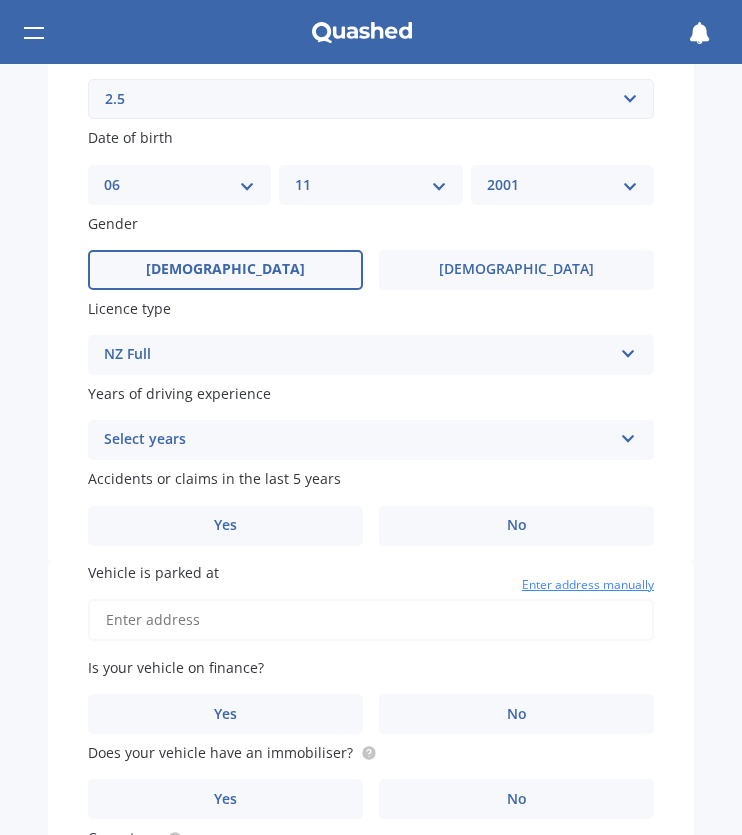 click on "Select years" at bounding box center [358, 440] 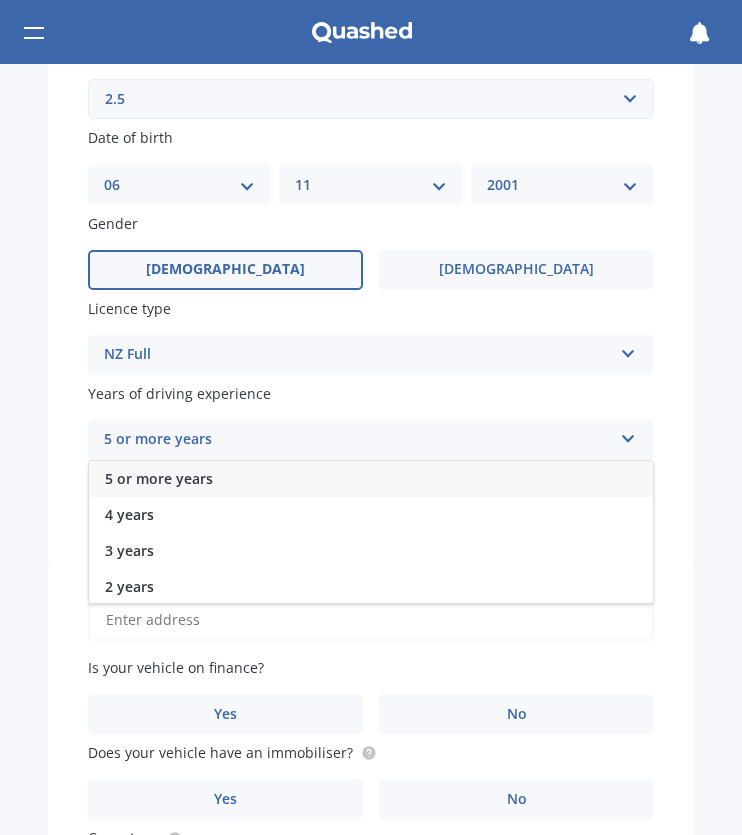 click on "5 or more years" at bounding box center [159, 478] 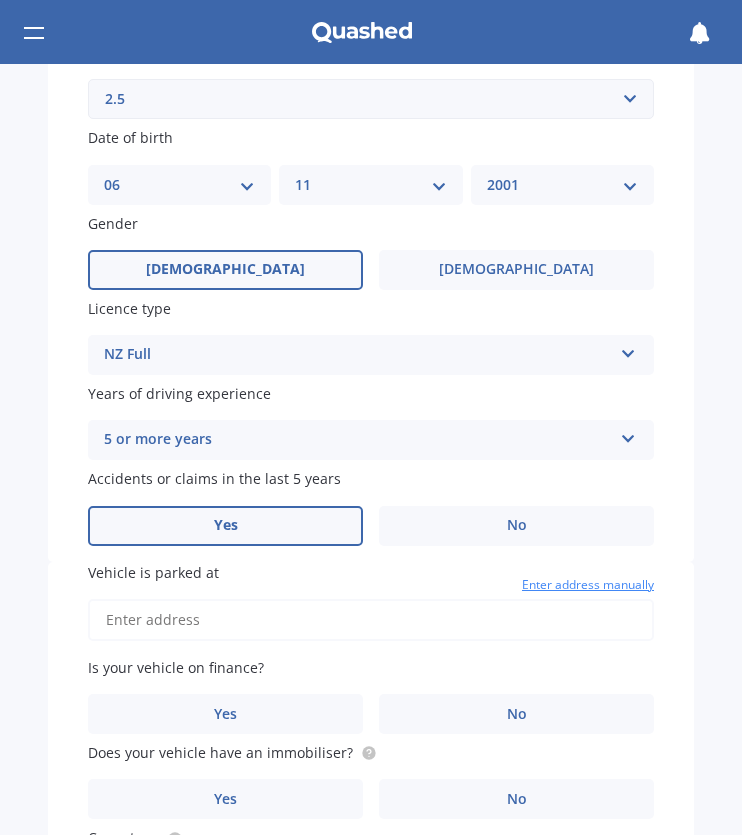 click on "Yes" at bounding box center (225, 526) 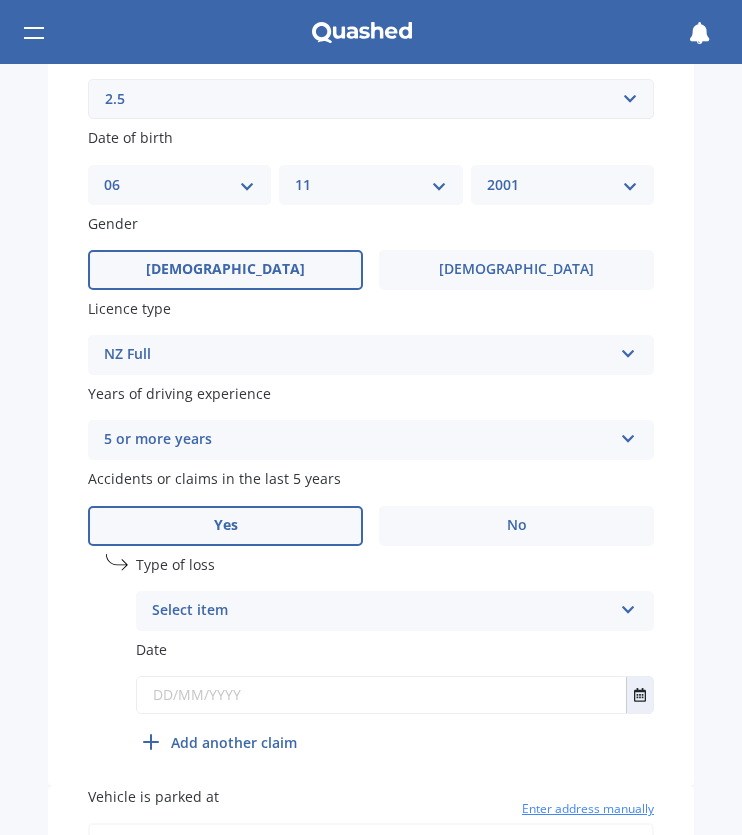 scroll, scrollTop: 800, scrollLeft: 0, axis: vertical 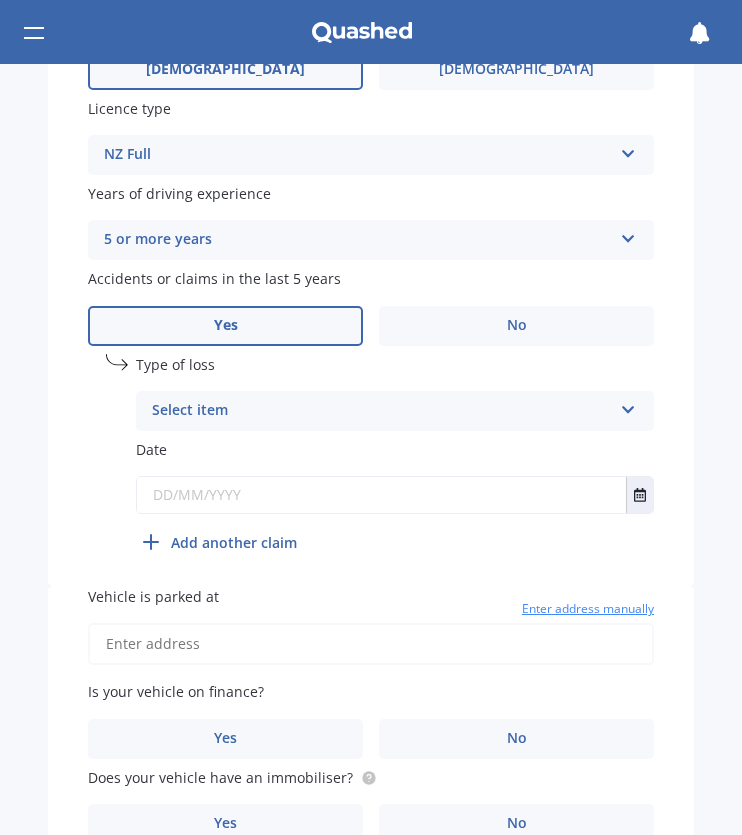 click on "Select item" at bounding box center [382, 411] 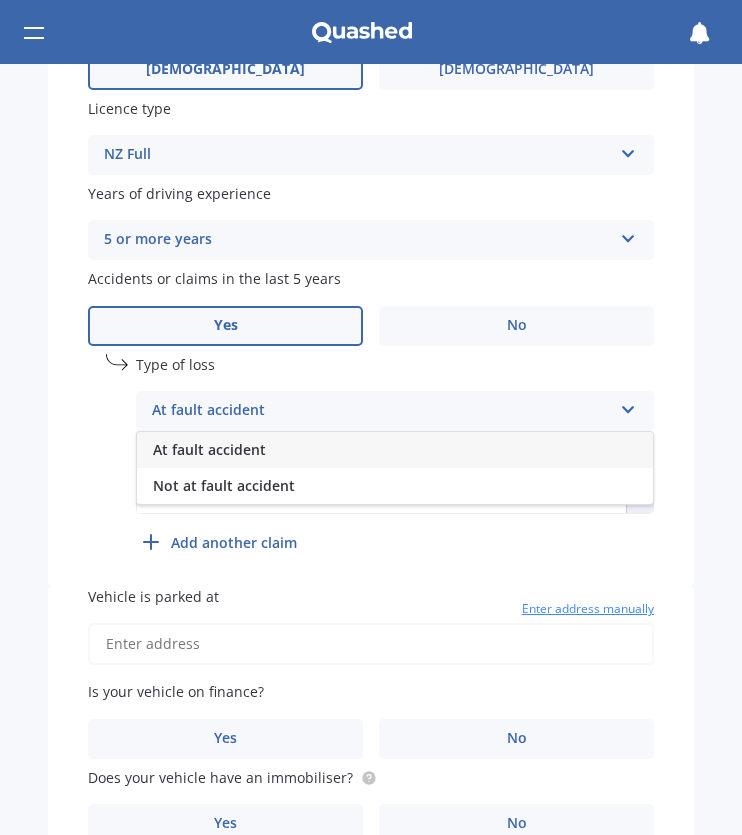 click on "At fault accident" at bounding box center [209, 449] 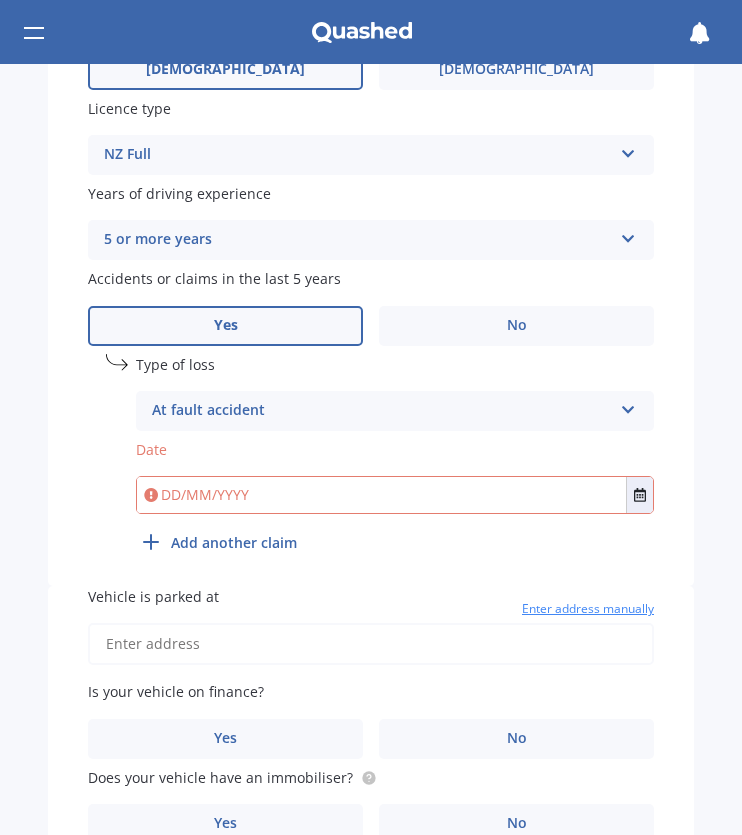 click at bounding box center [395, 495] 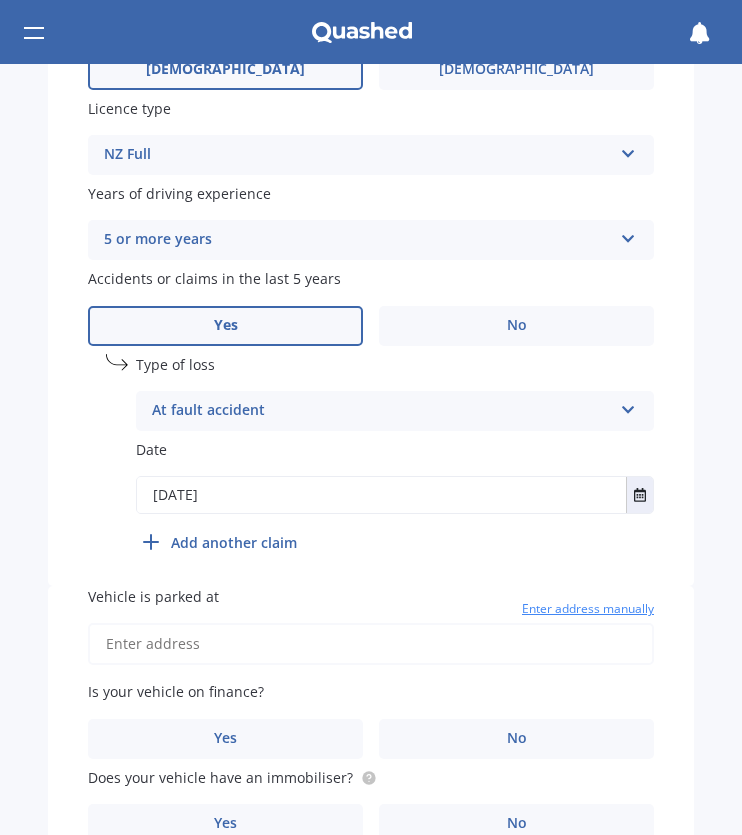 click on "[DATE]" at bounding box center [395, 495] 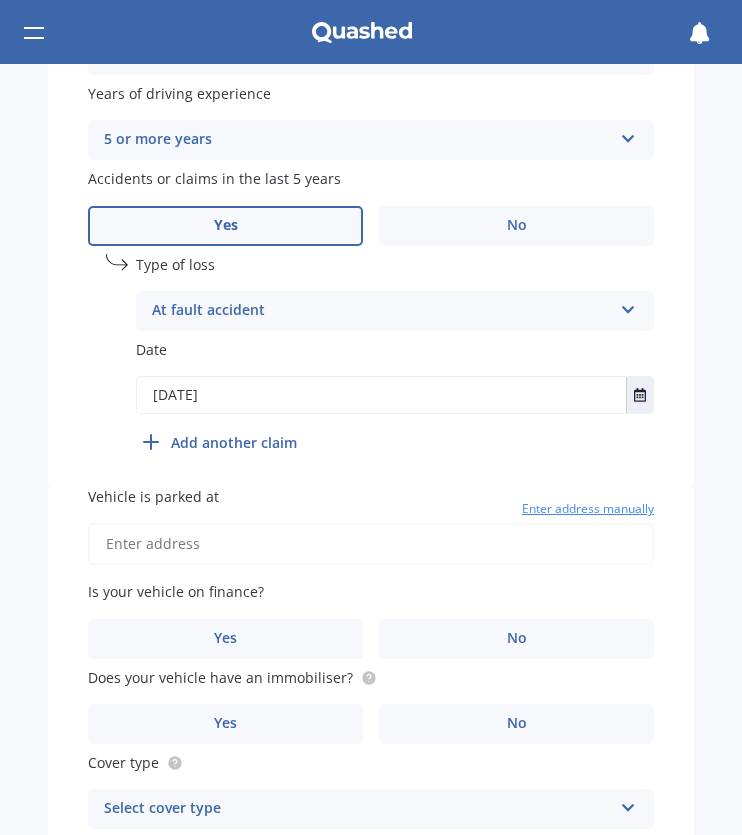 scroll, scrollTop: 1000, scrollLeft: 0, axis: vertical 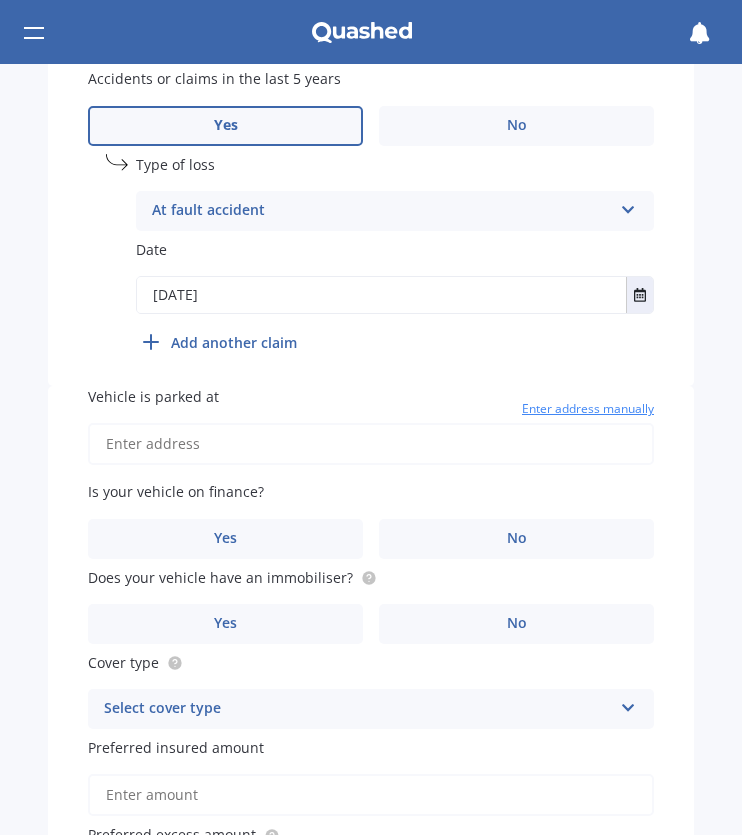 click on "Vehicle is parked at Enter address manually Is your vehicle on finance? Yes No Does your vehicle have an immobiliser? Yes No Cover type Select cover type Comprehensive Third Party, Fire & Theft Third Party Preferred insured amount Preferred excess amount Enter amount $100 $400 $500 $750 $1,000 $1,500 $2,000" at bounding box center (371, 664) 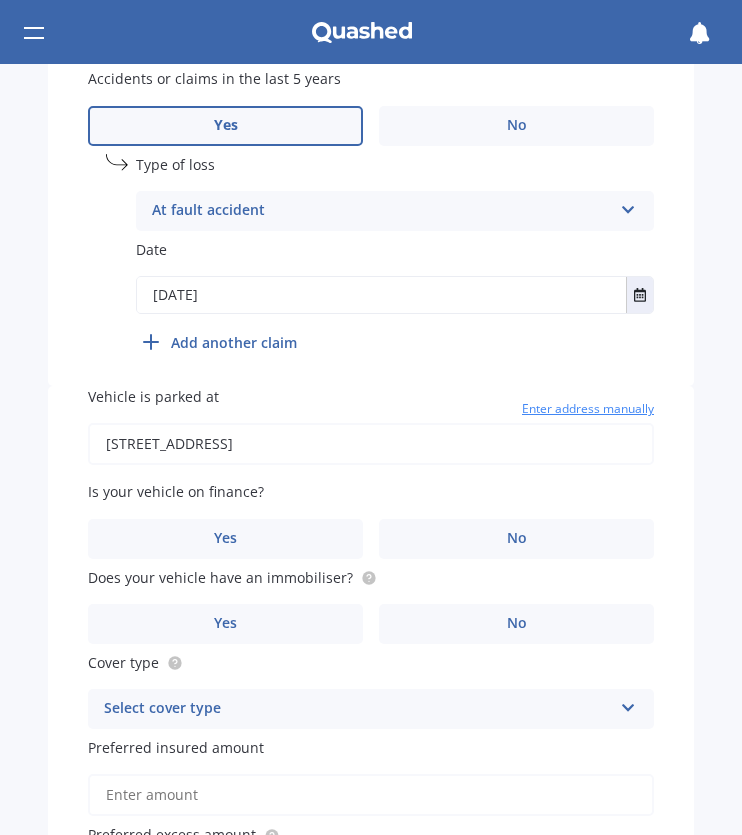 type on "[STREET_ADDRESS]" 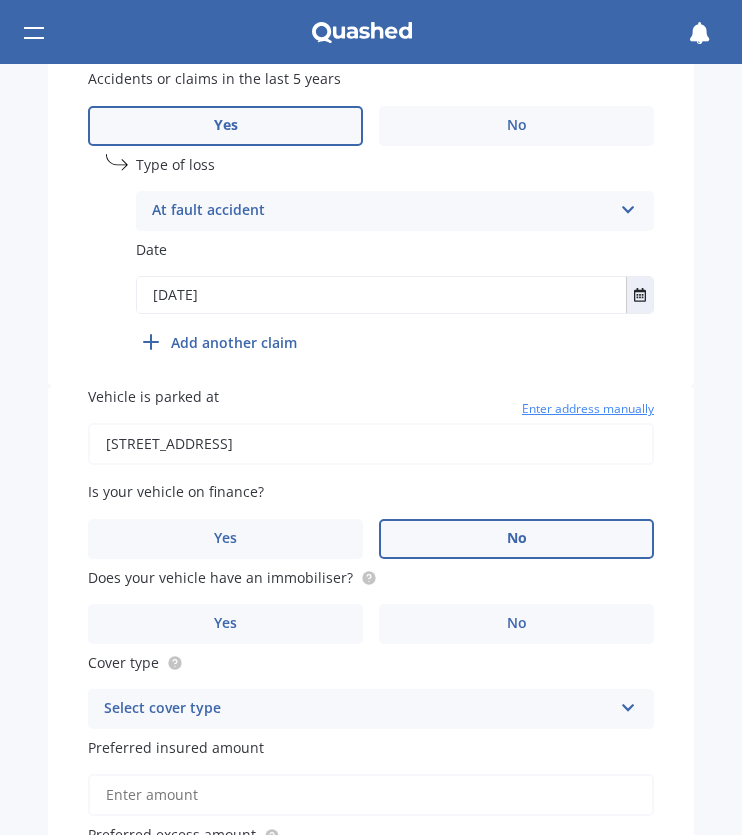 drag, startPoint x: 414, startPoint y: 550, endPoint x: 432, endPoint y: 572, distance: 28.42534 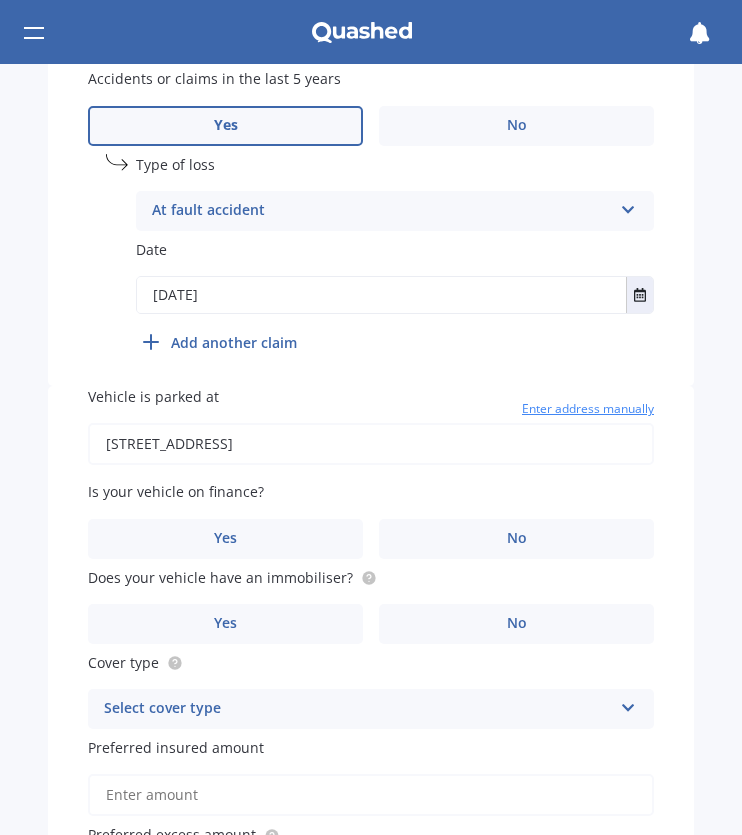 click on "No" at bounding box center (0, 0) 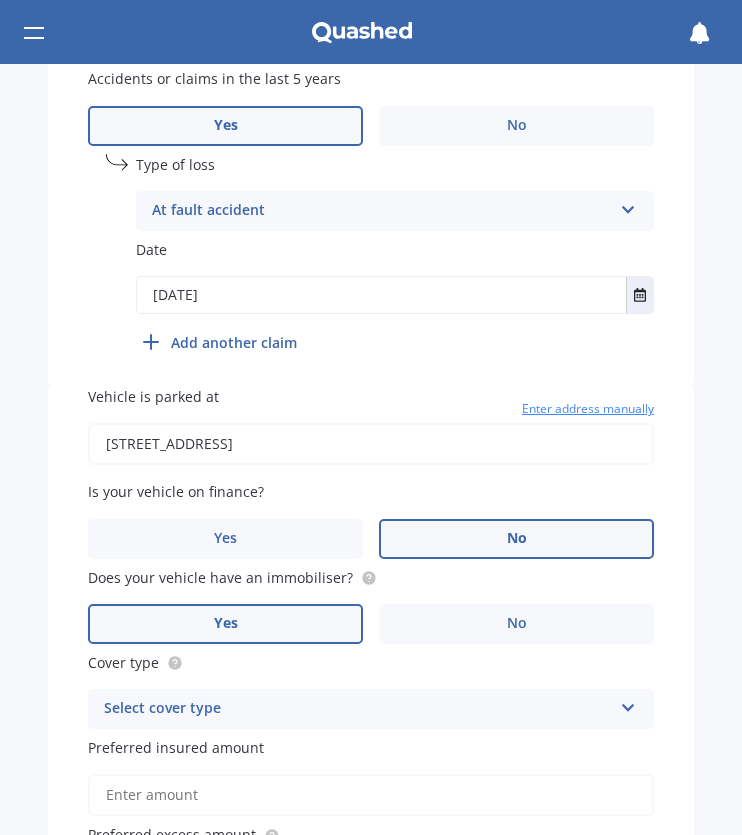 click on "No" at bounding box center (516, 539) 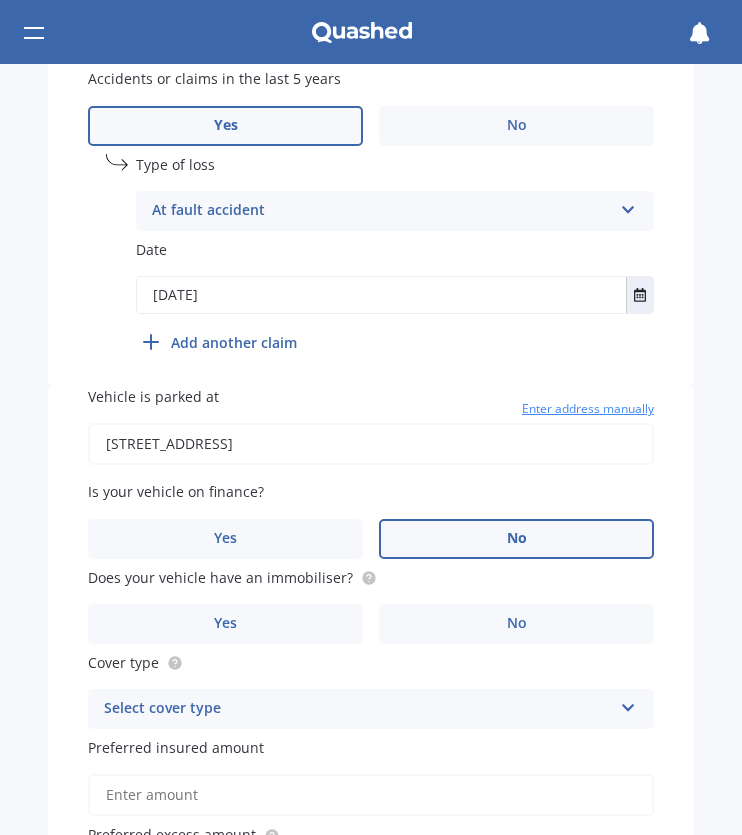 click on "No" at bounding box center (516, 539) 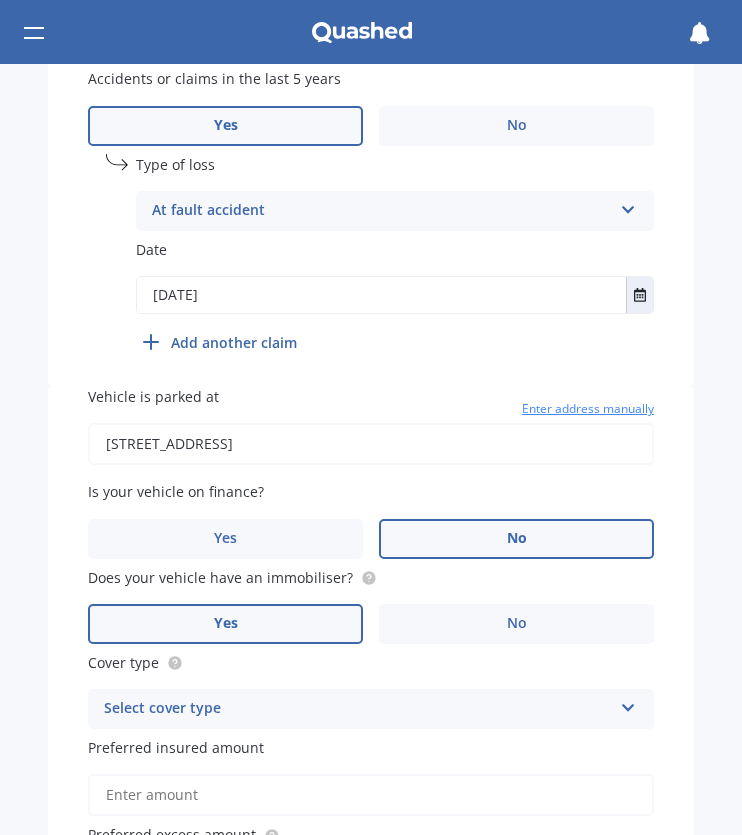 scroll, scrollTop: 1100, scrollLeft: 0, axis: vertical 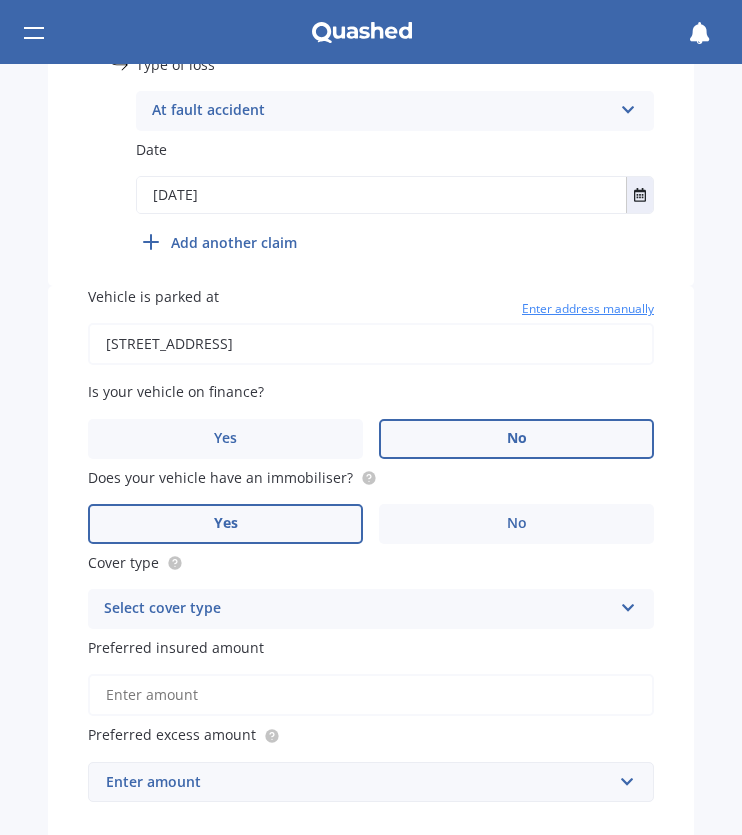 click on "Vehicle is parked at [STREET_ADDRESS] Enter address manually Is your vehicle on finance? Yes No Does your vehicle have an immobiliser? Yes No Cover type Select cover type Comprehensive Third Party, Fire & Theft Third Party Preferred insured amount Preferred excess amount Enter amount $100 $400 $500 $750 $1,000 $1,500 $2,000" at bounding box center (371, 564) 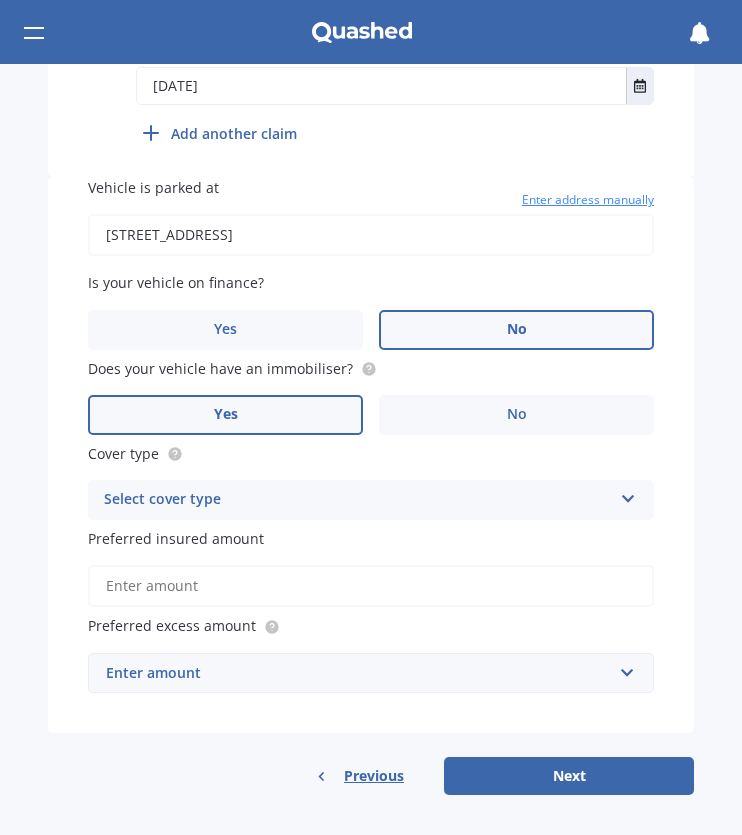 click on "Preferred insured amount" at bounding box center (371, 586) 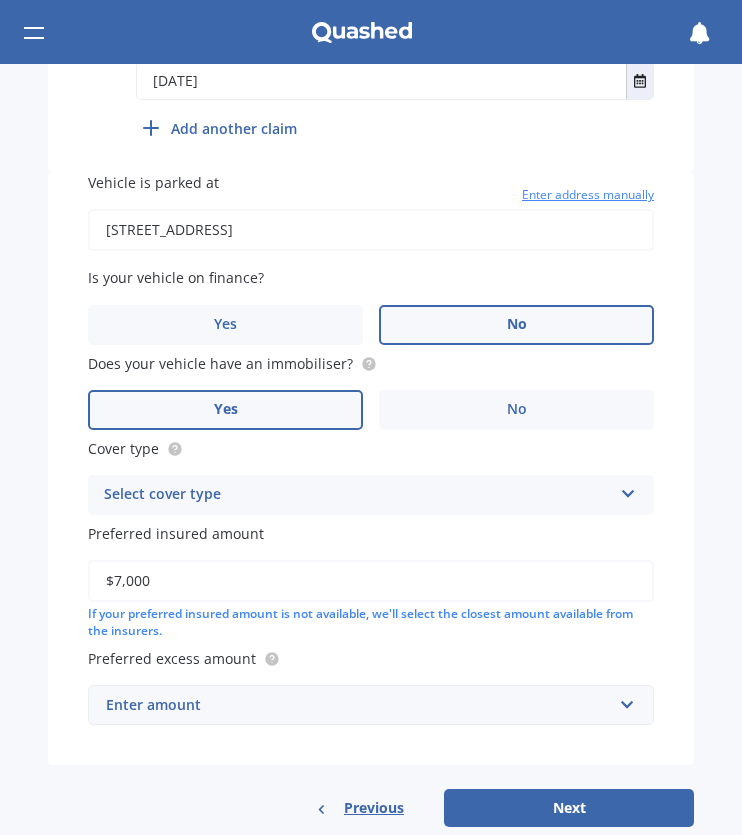 type on "$7,000" 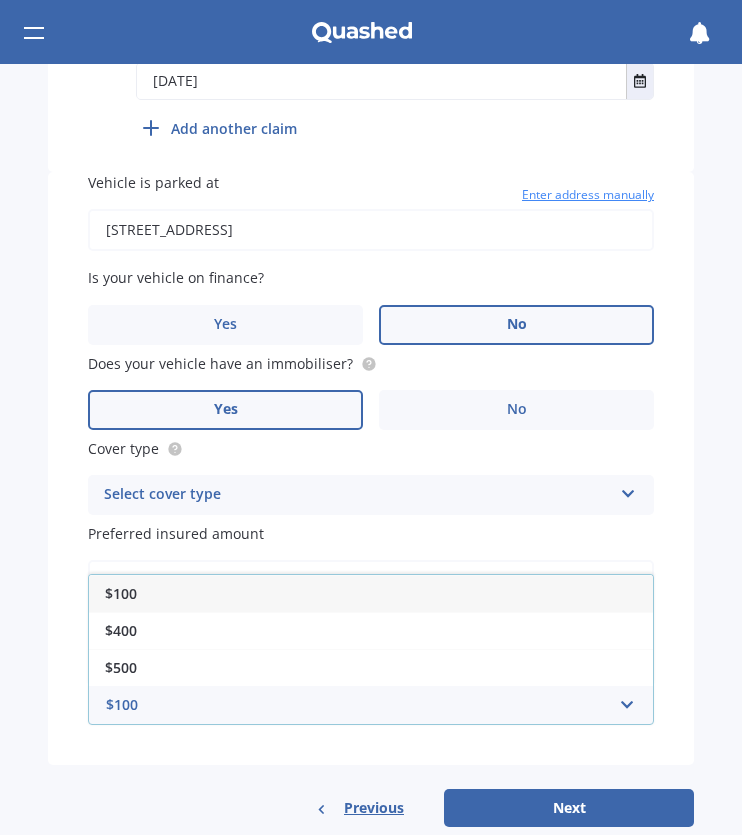 click on "$500" at bounding box center (371, 667) 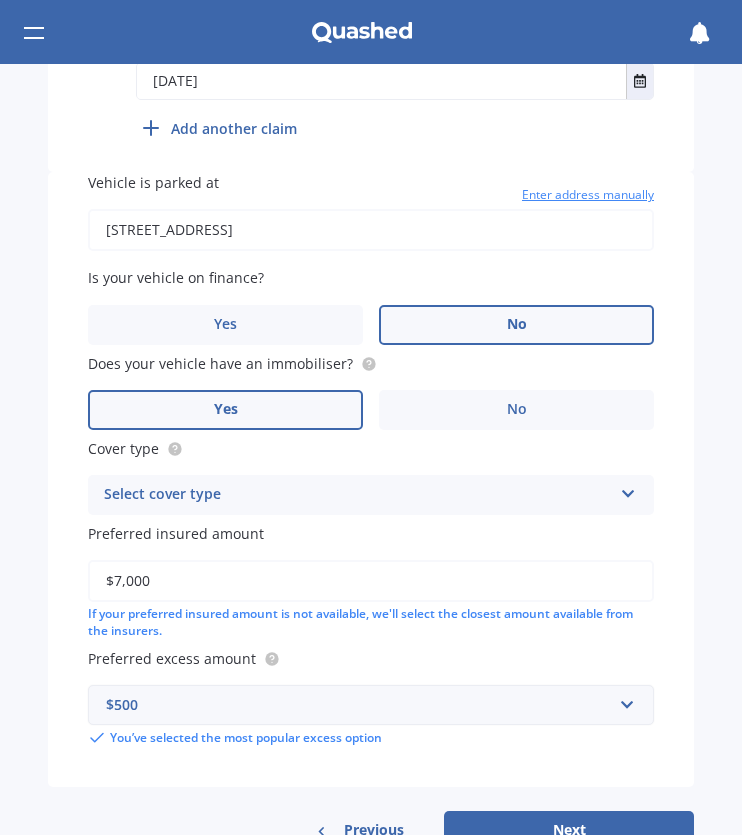 scroll, scrollTop: 1274, scrollLeft: 0, axis: vertical 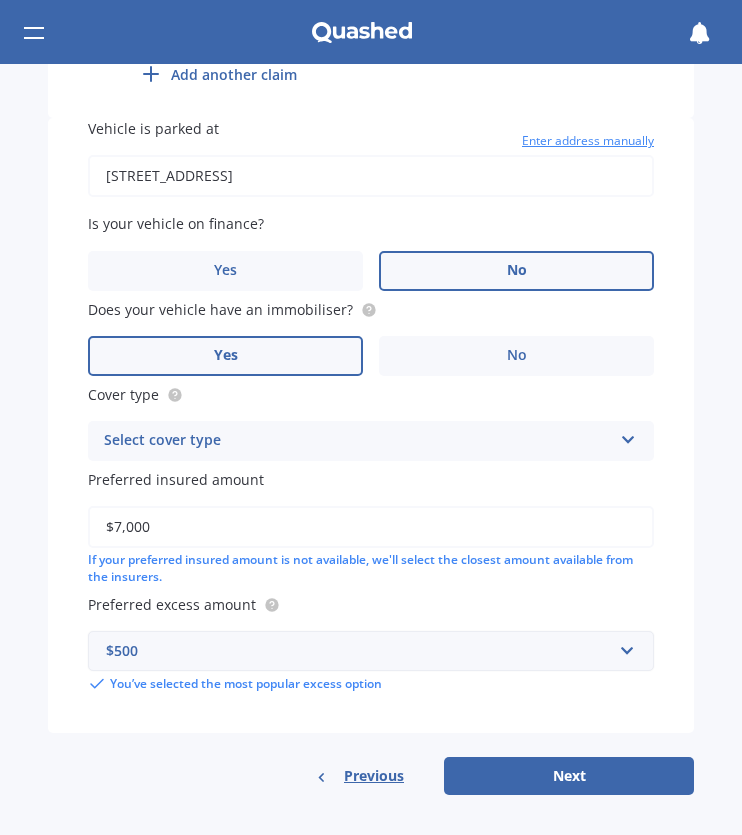 click on "Next" at bounding box center (569, 776) 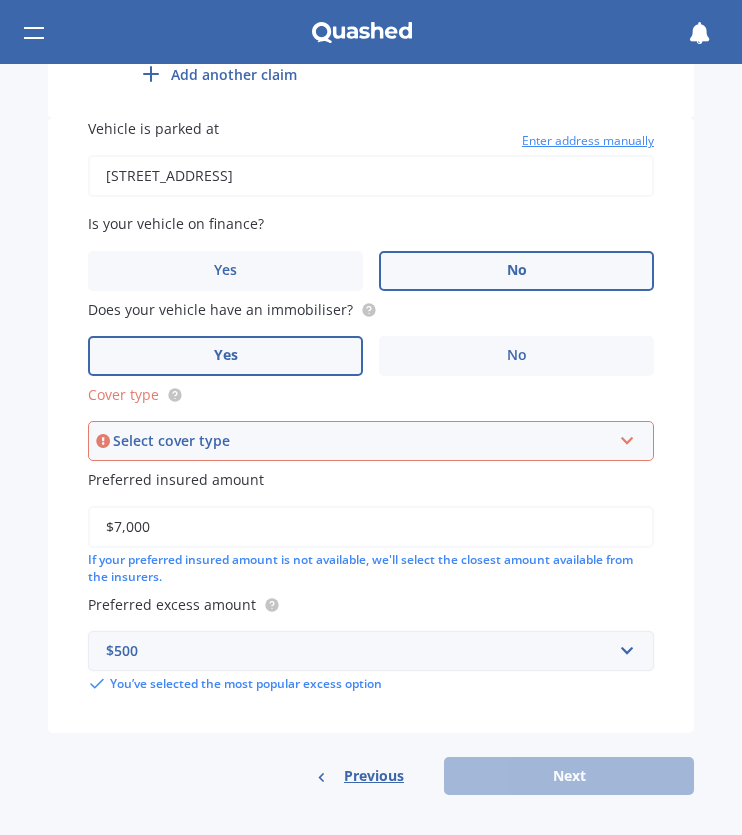 click on "Select cover type" at bounding box center [362, 441] 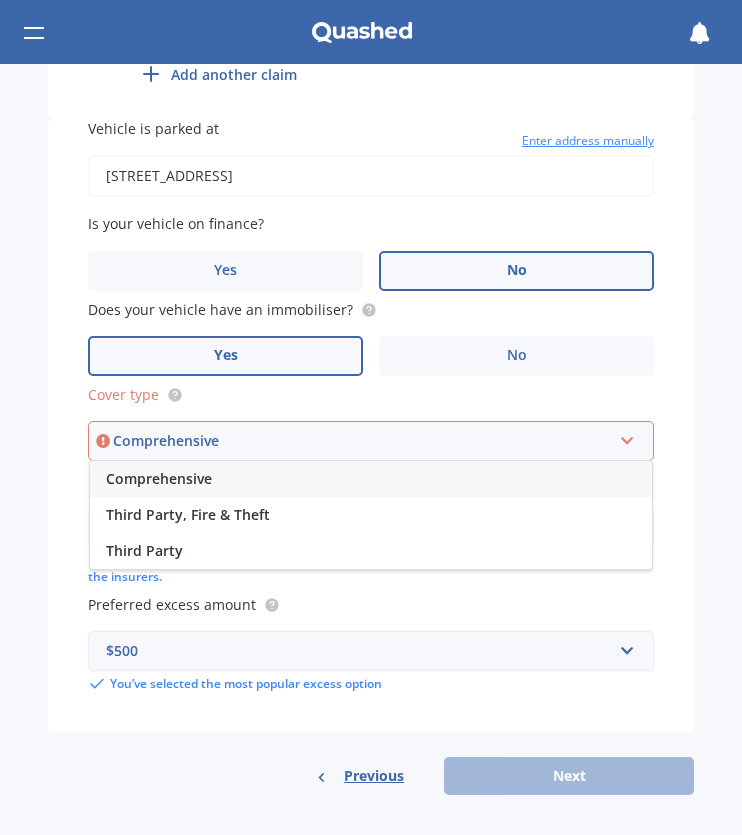 click on "Comprehensive" at bounding box center [159, 478] 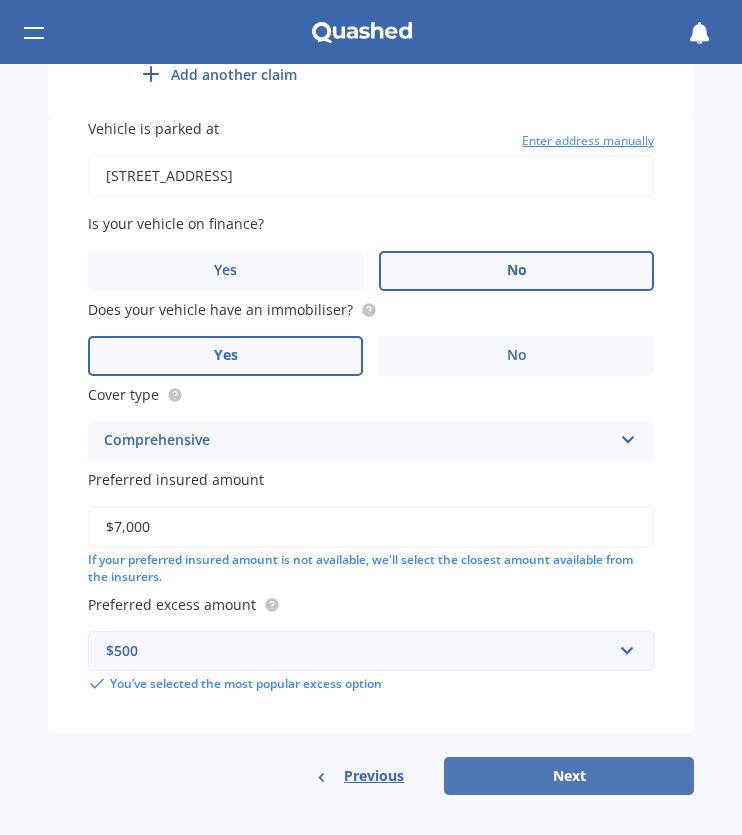 click on "Next" at bounding box center [569, 776] 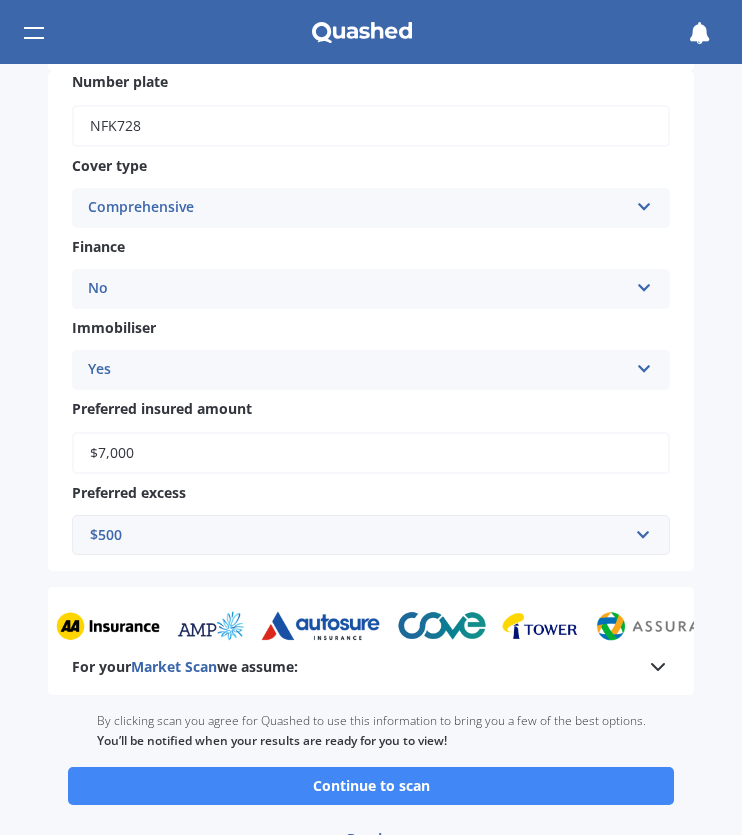 scroll, scrollTop: 774, scrollLeft: 0, axis: vertical 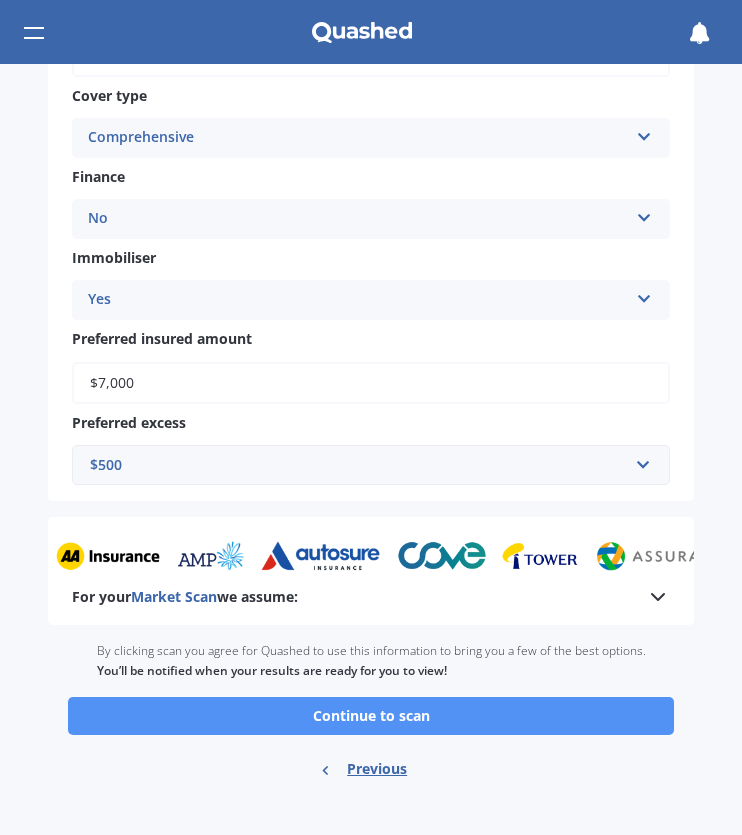 click on "Continue to scan" at bounding box center (371, 716) 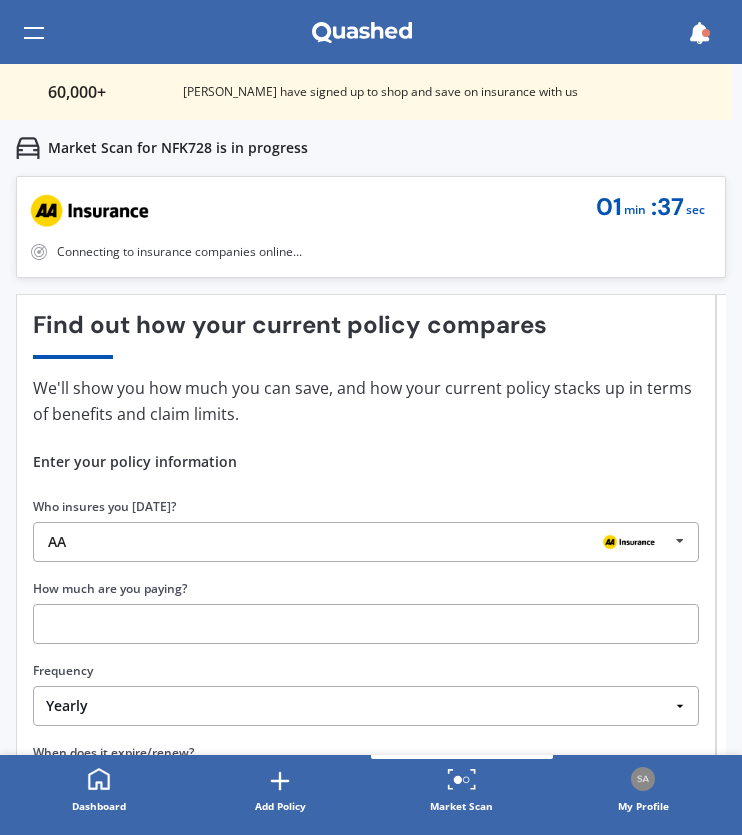 scroll, scrollTop: 200, scrollLeft: 0, axis: vertical 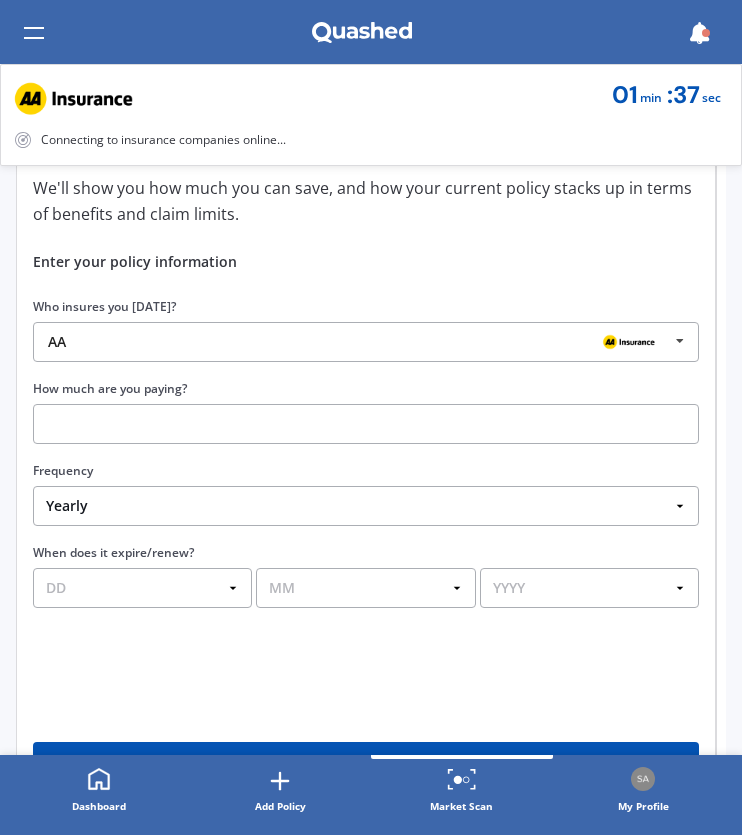 click on "AA" at bounding box center [358, 342] 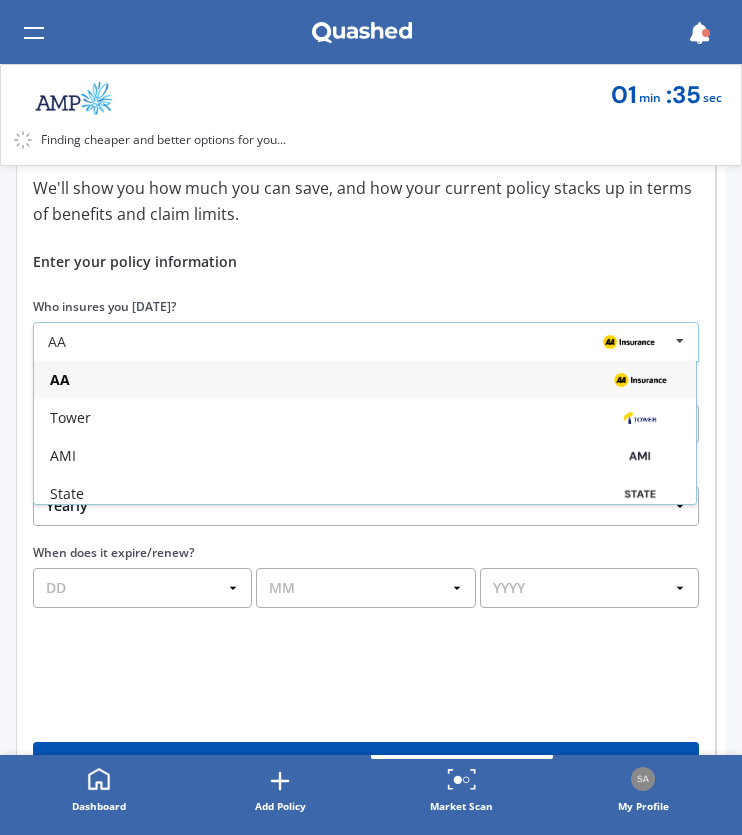scroll, scrollTop: 274, scrollLeft: 0, axis: vertical 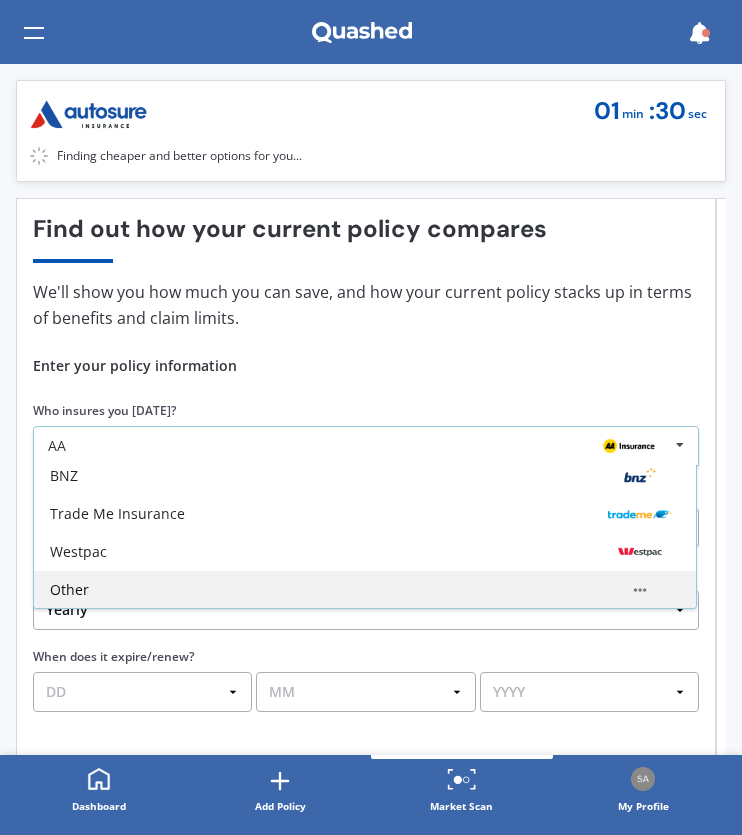 click on "Other" at bounding box center (365, 590) 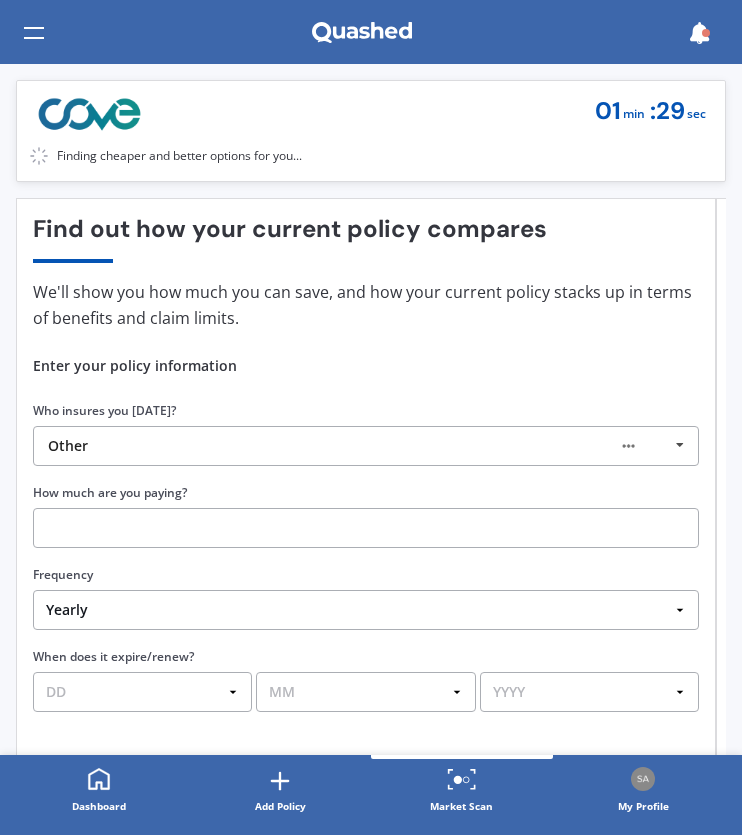 click at bounding box center (366, 528) 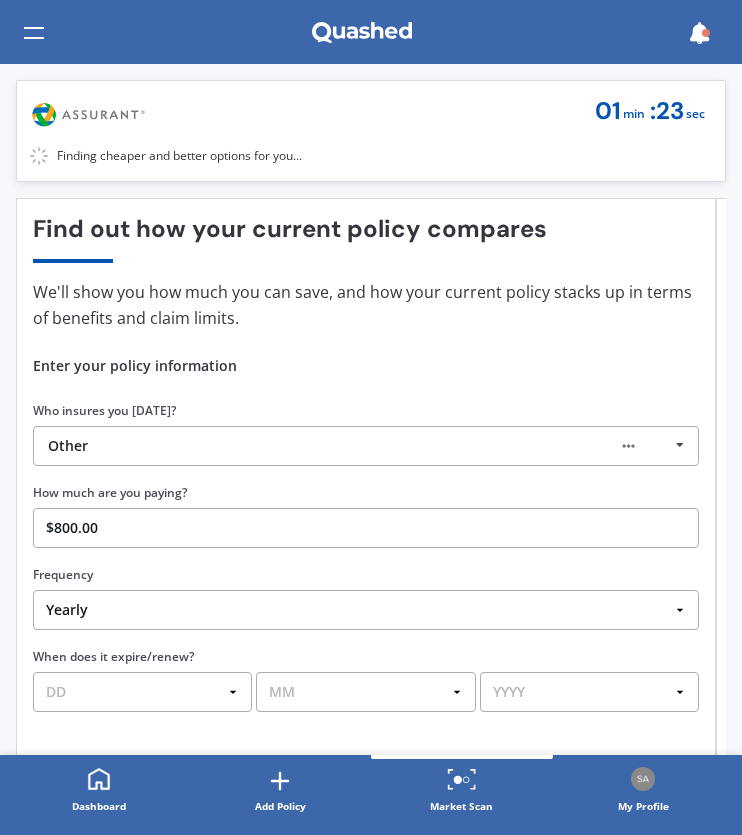 scroll, scrollTop: 196, scrollLeft: 0, axis: vertical 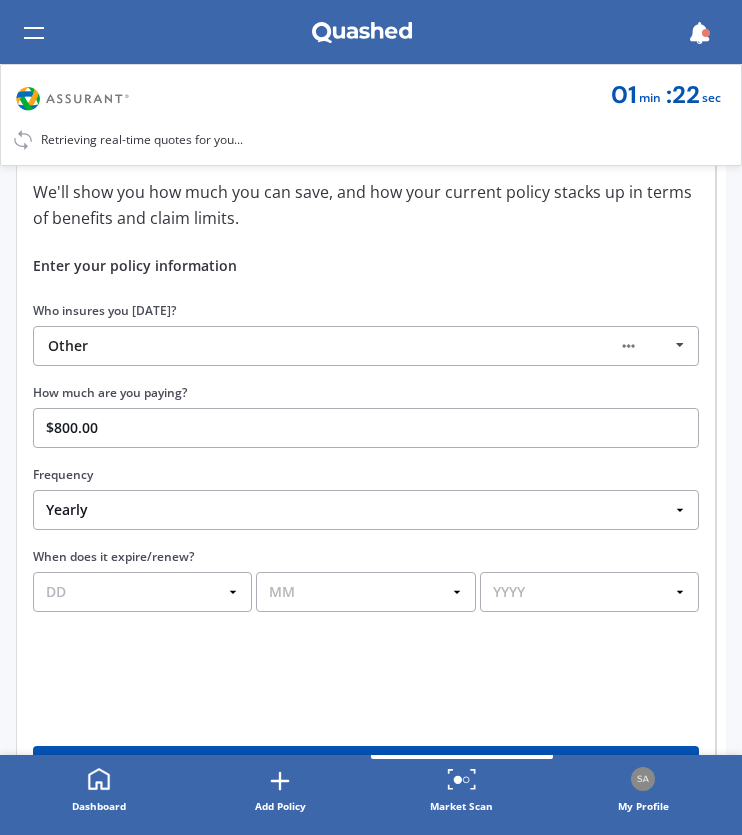 type on "$800.00" 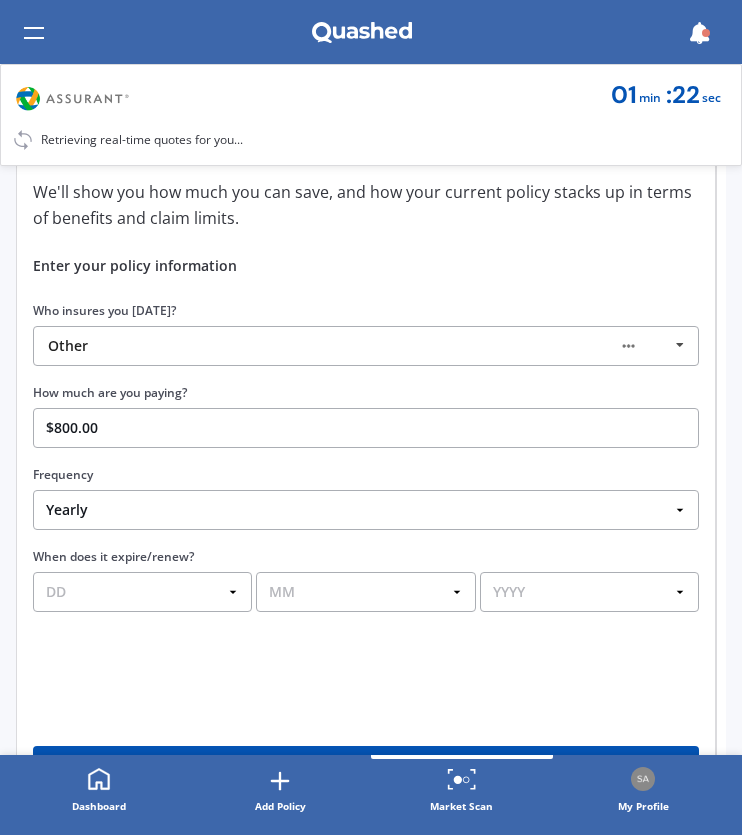 click on "DD 01 02 03 04 05 06 07 08 09 10 11 12 13 14 15 16 17 18 19 20 21 22 23 24 25 26 27 28 29 30 31" at bounding box center [142, 592] 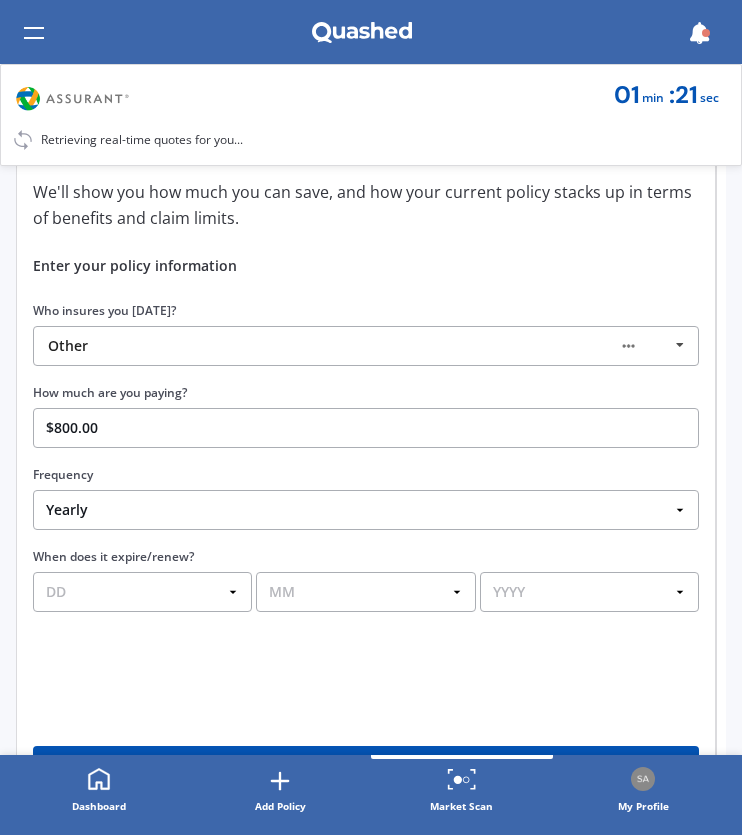 select on "10" 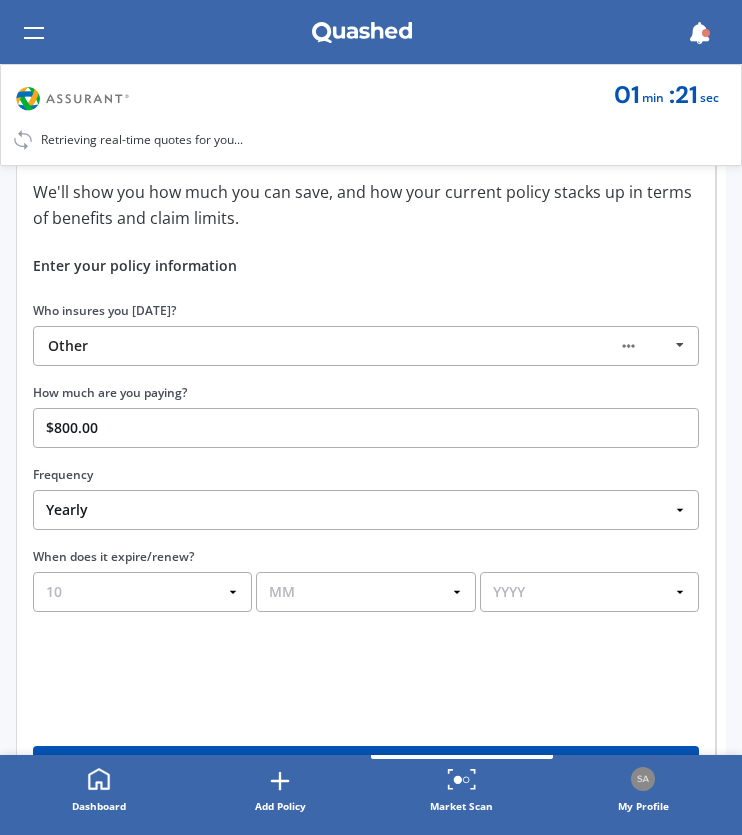click on "DD 01 02 03 04 05 06 07 08 09 10 11 12 13 14 15 16 17 18 19 20 21 22 23 24 25 26 27 28 29 30 31" at bounding box center [142, 592] 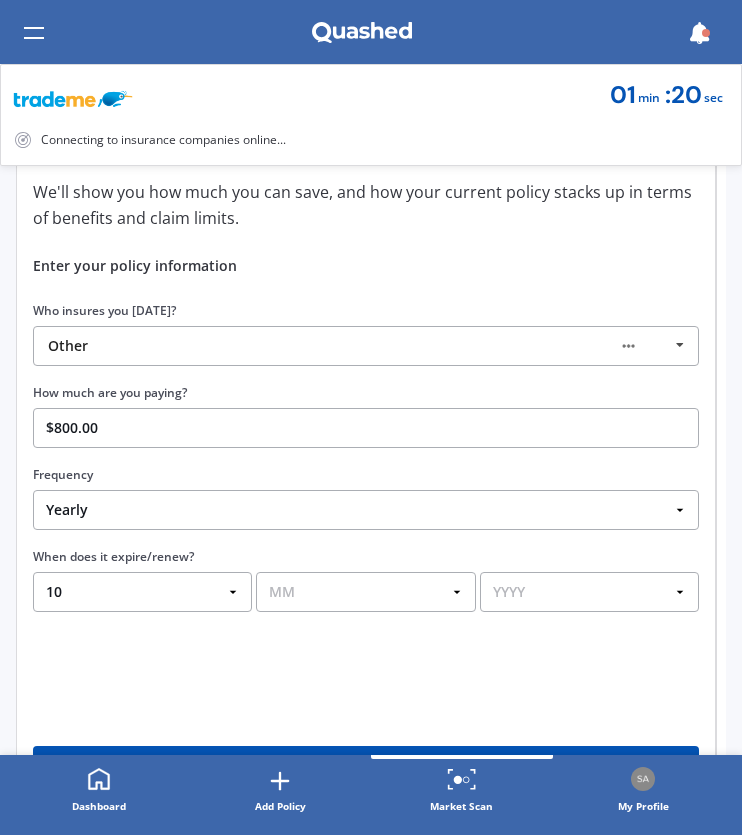 click on "MM 01 02 03 04 05 06 07 08 09 10 11 12" at bounding box center (365, 592) 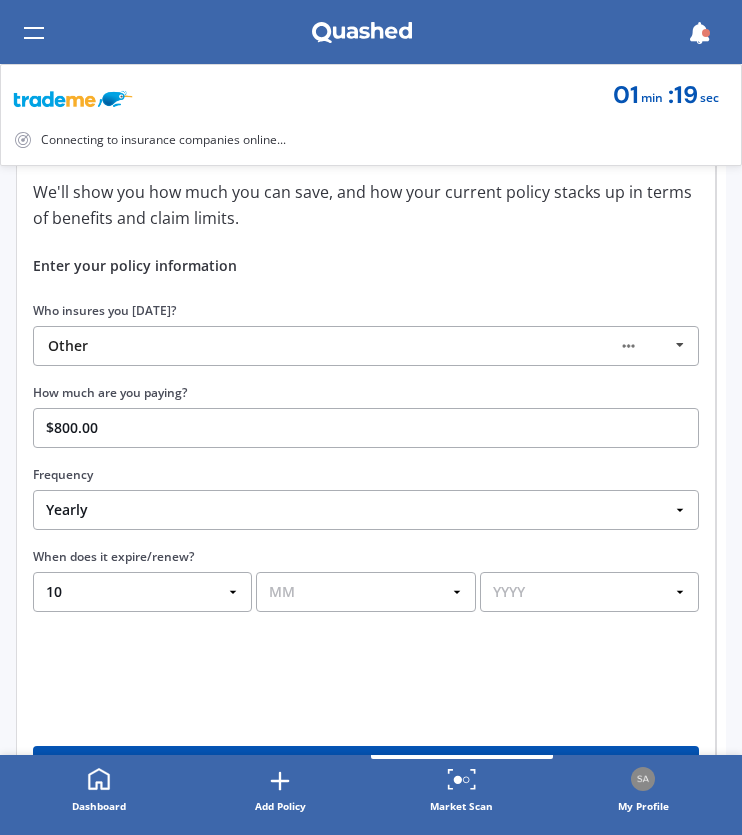 select on "10" 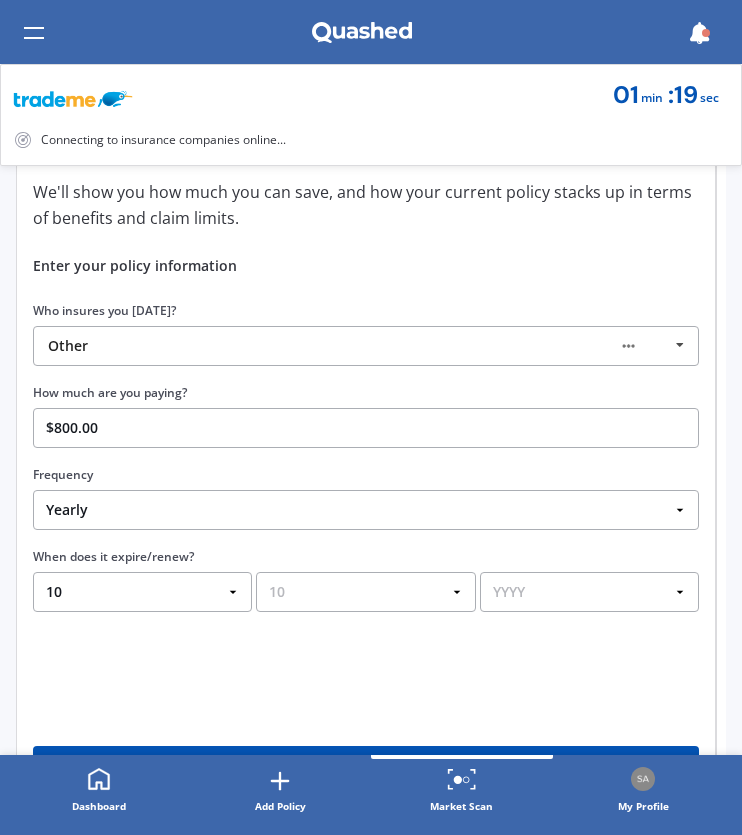 click on "MM 01 02 03 04 05 06 07 08 09 10 11 12" at bounding box center [365, 592] 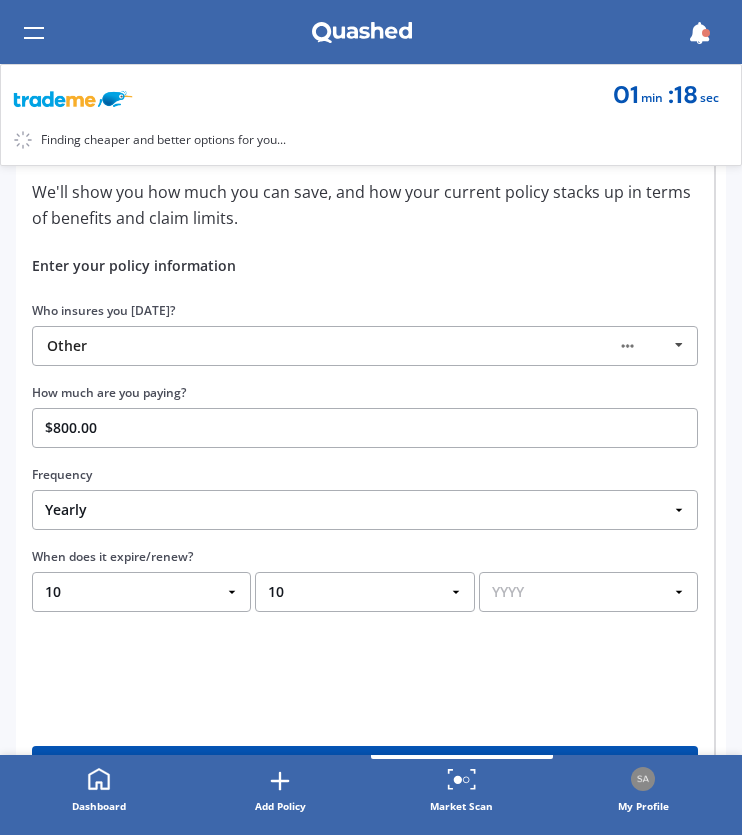 click on "YYYY 2026 2025 2024" at bounding box center [588, 592] 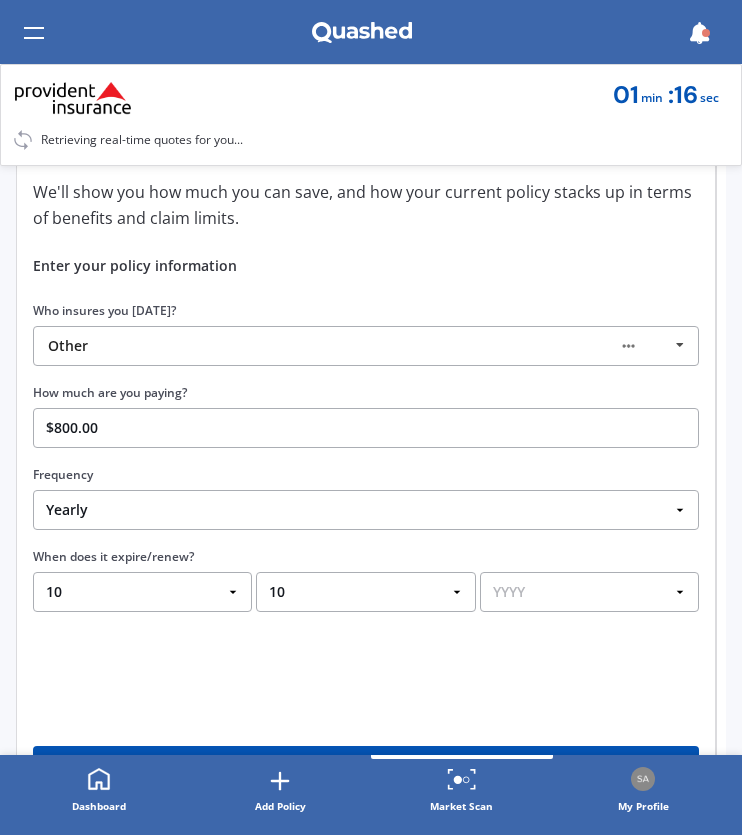 select on "2026" 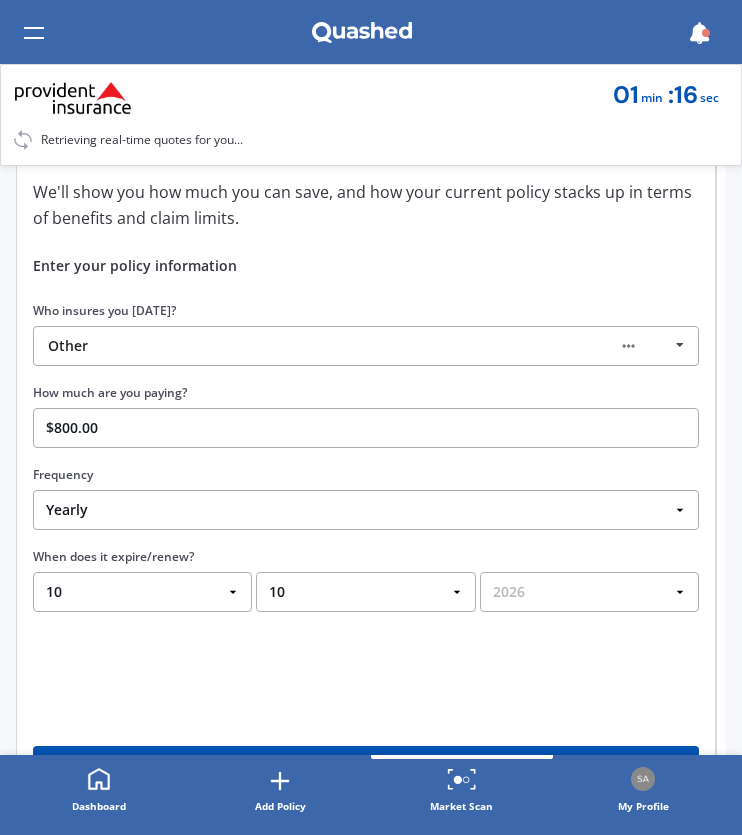 click on "YYYY 2026 2025 2024" at bounding box center [589, 592] 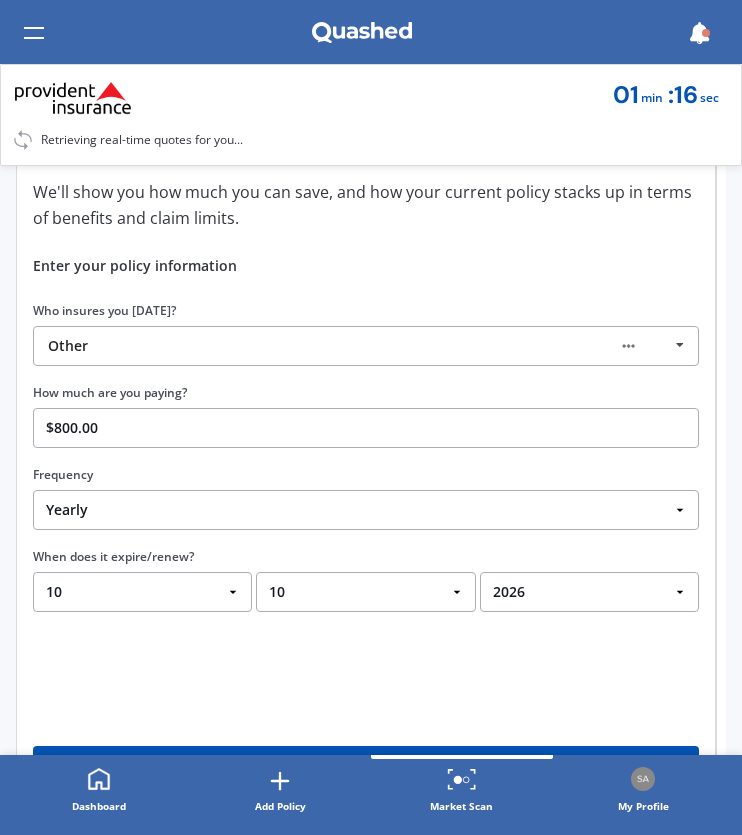scroll, scrollTop: 396, scrollLeft: 0, axis: vertical 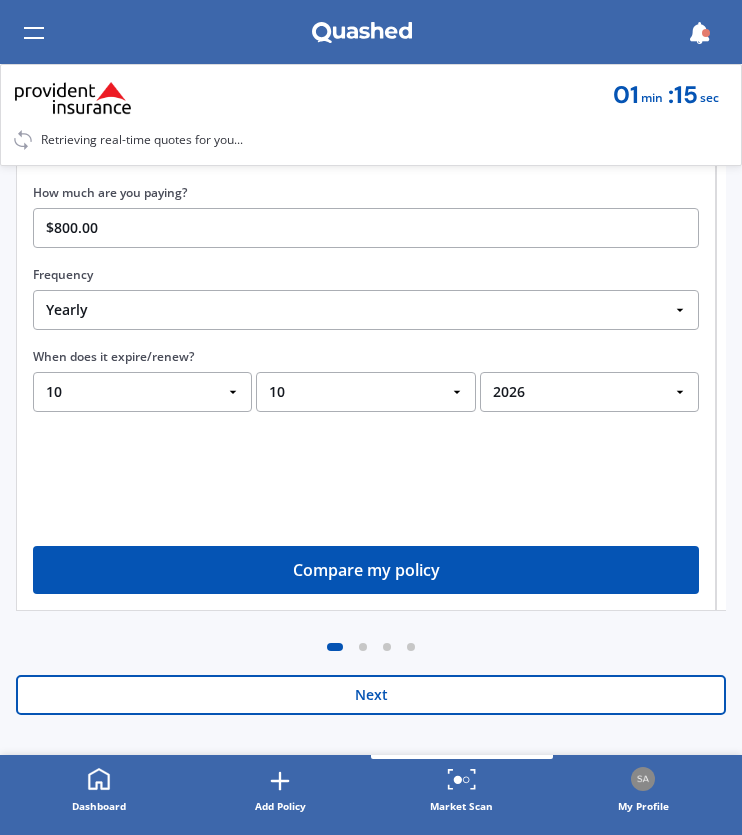 click on "Compare my policy" at bounding box center [366, 570] 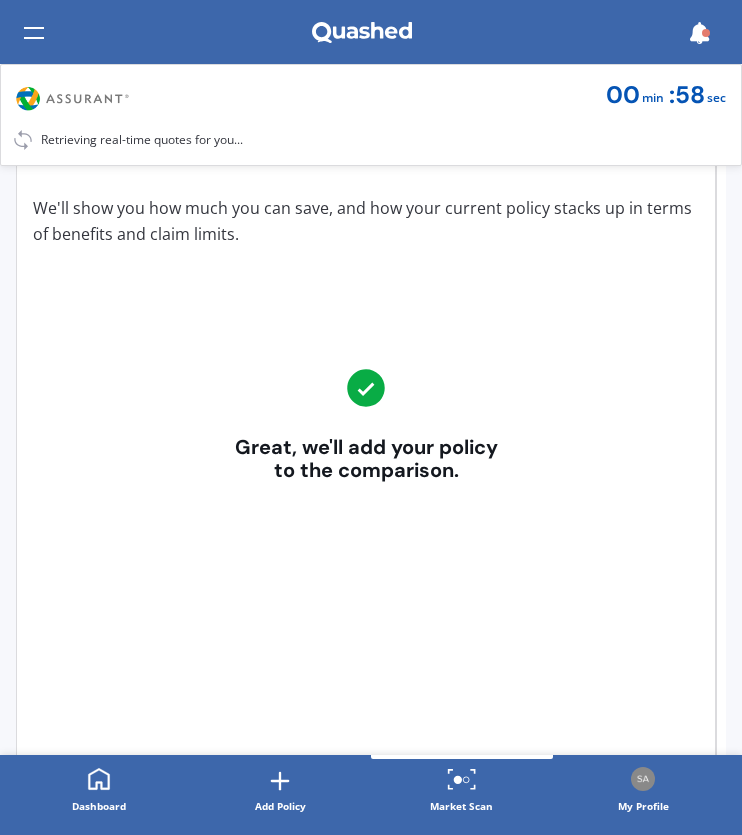 scroll, scrollTop: 396, scrollLeft: 0, axis: vertical 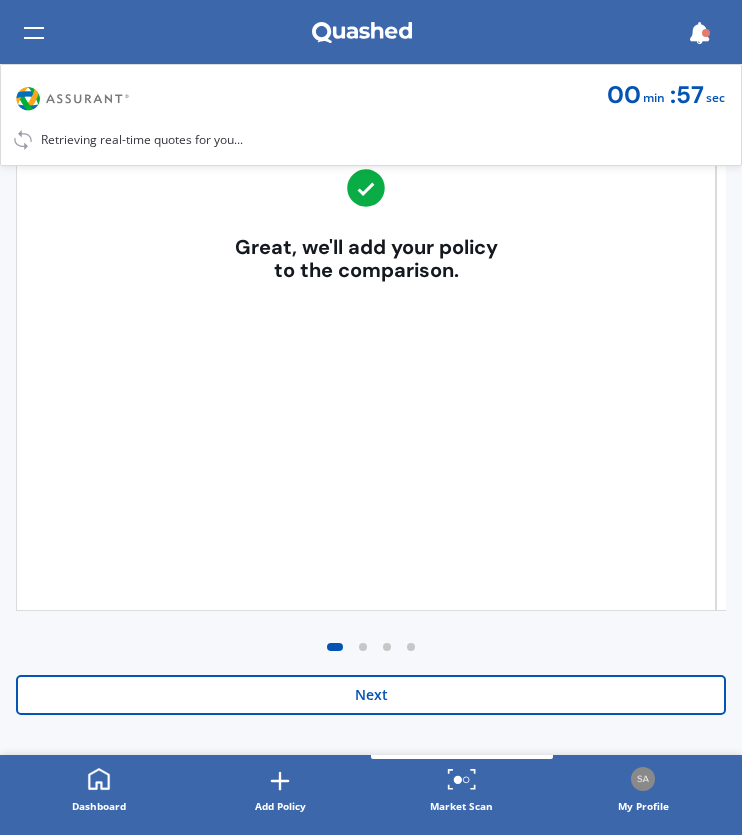 click on "Next" at bounding box center [371, 695] 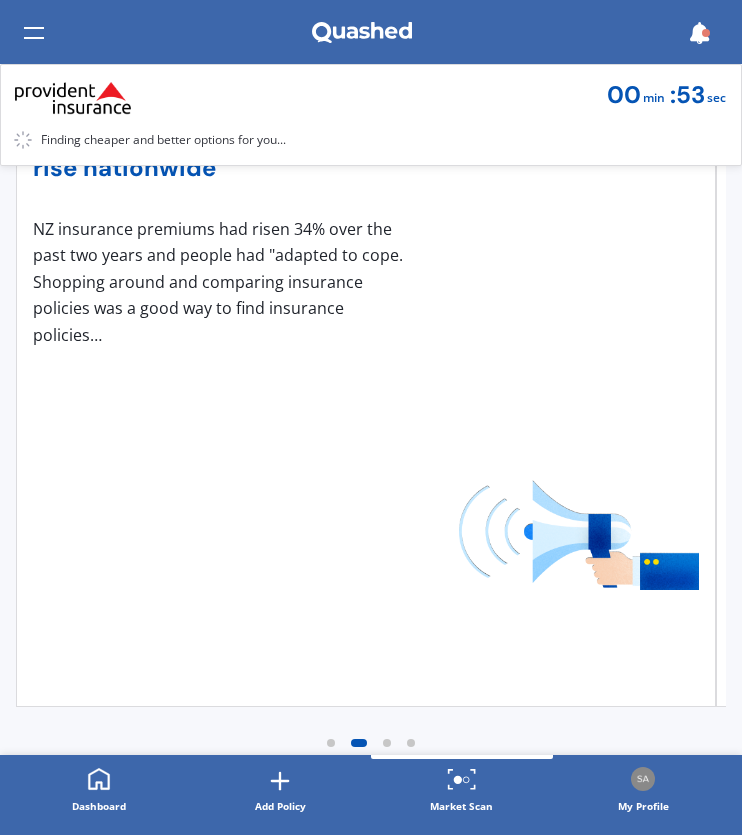 scroll, scrollTop: 396, scrollLeft: 0, axis: vertical 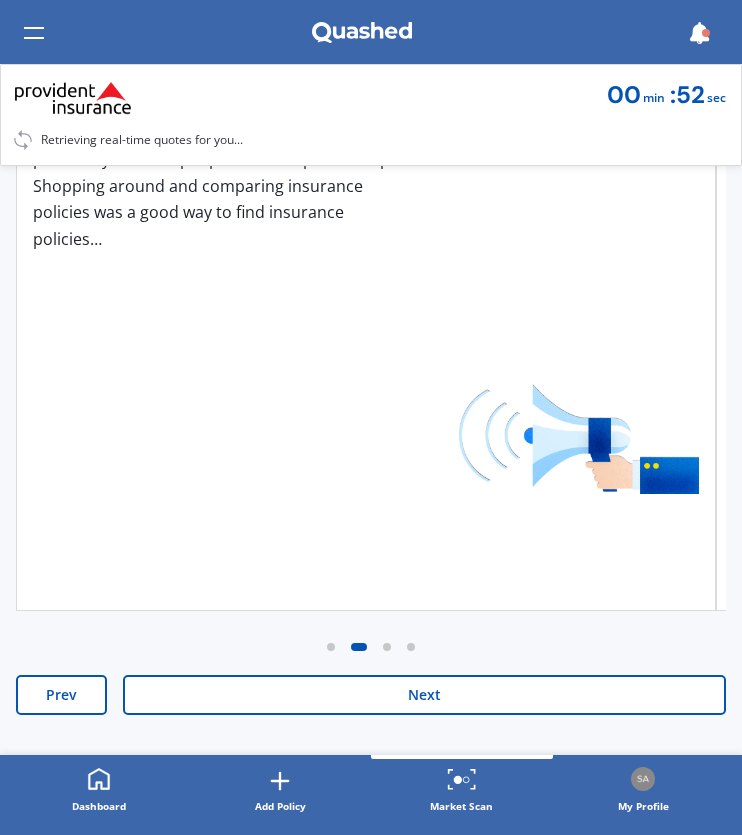 click on "Next" at bounding box center (425, 695) 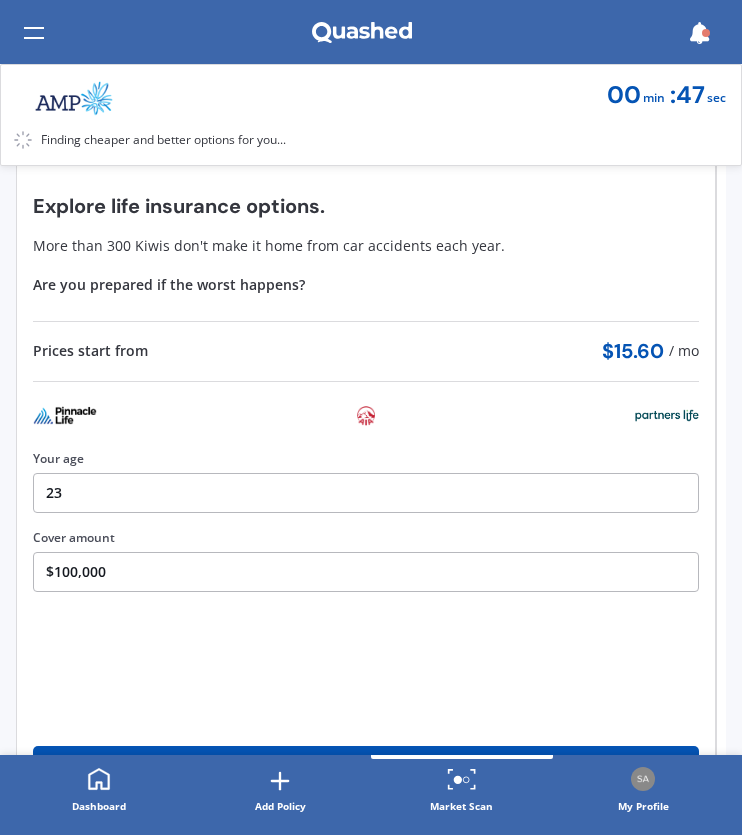 scroll, scrollTop: 396, scrollLeft: 0, axis: vertical 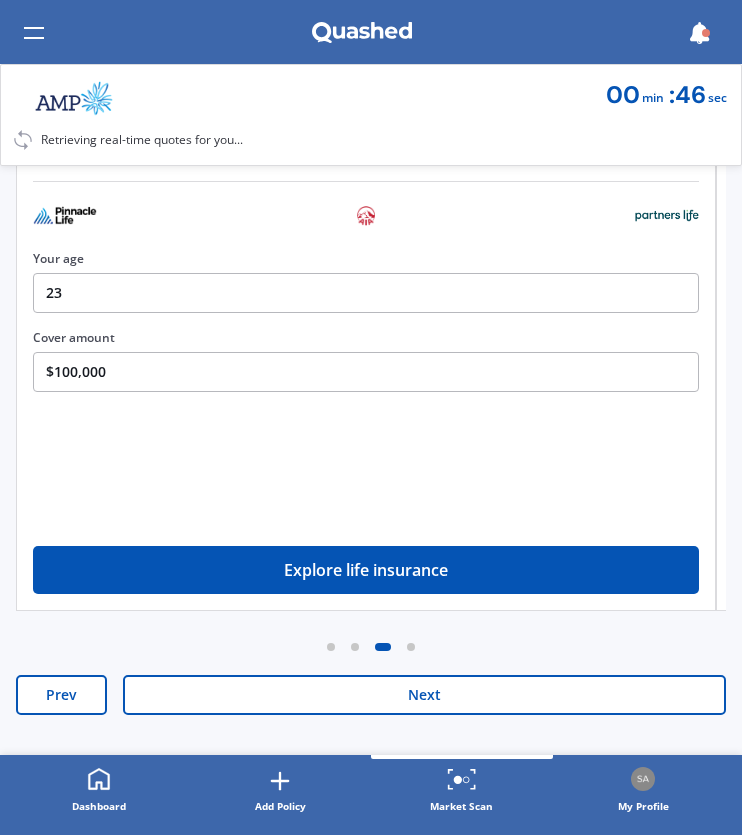 click on "Next" at bounding box center [425, 695] 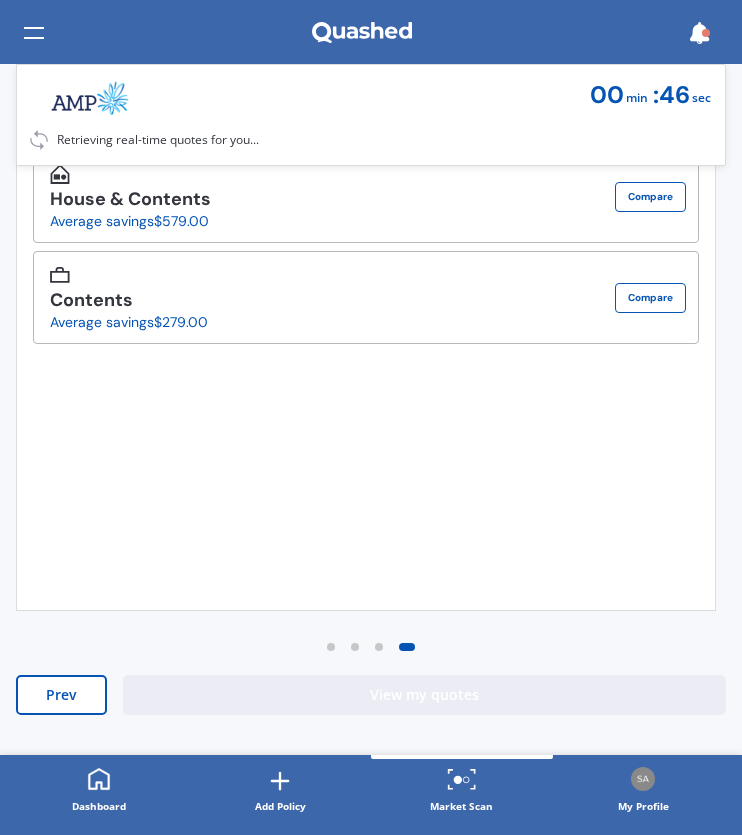 scroll, scrollTop: 0, scrollLeft: 0, axis: both 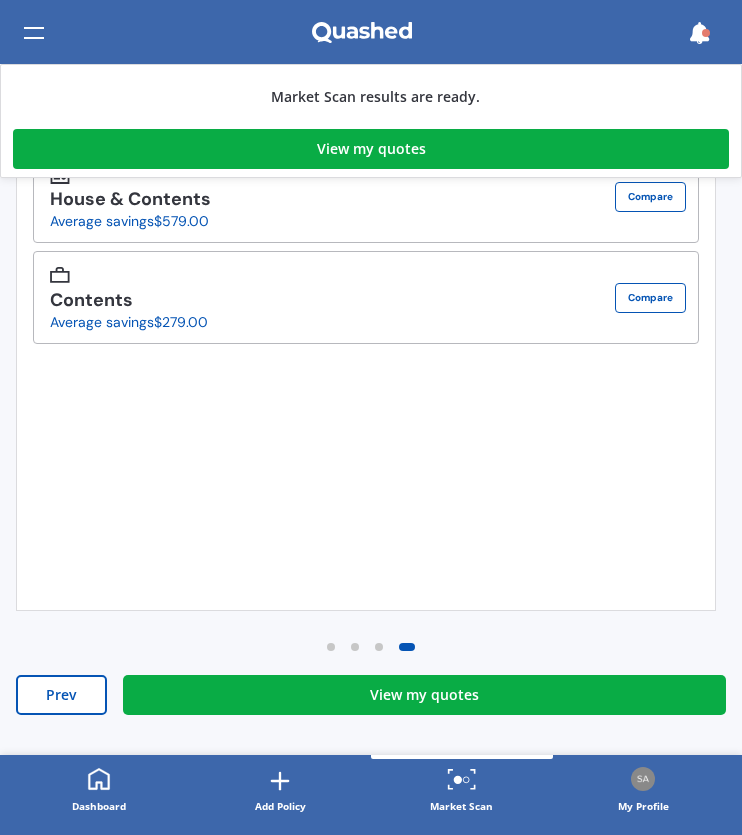 click on "View my quotes" at bounding box center [424, 695] 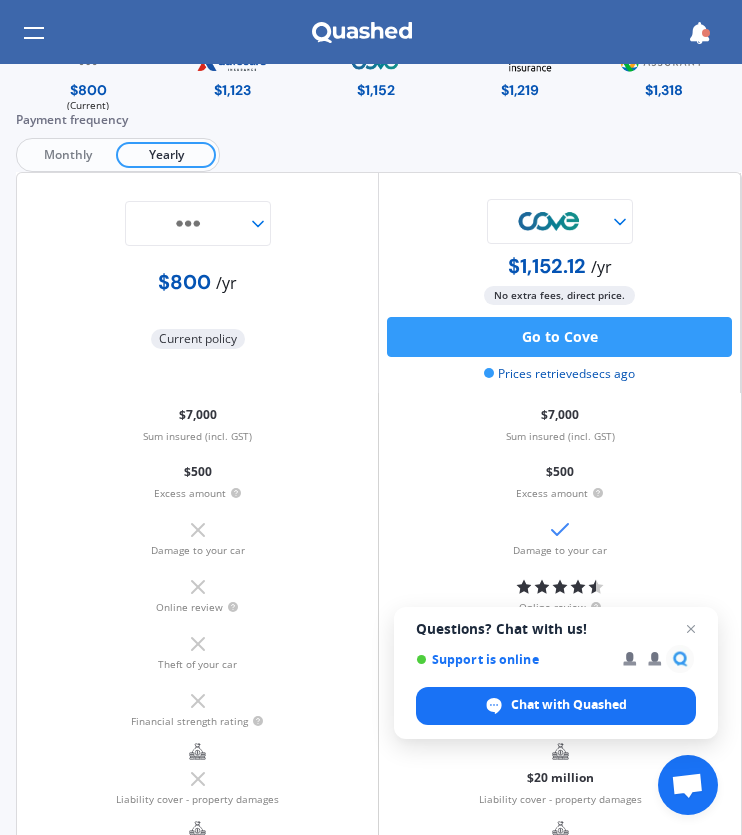 scroll, scrollTop: 0, scrollLeft: 0, axis: both 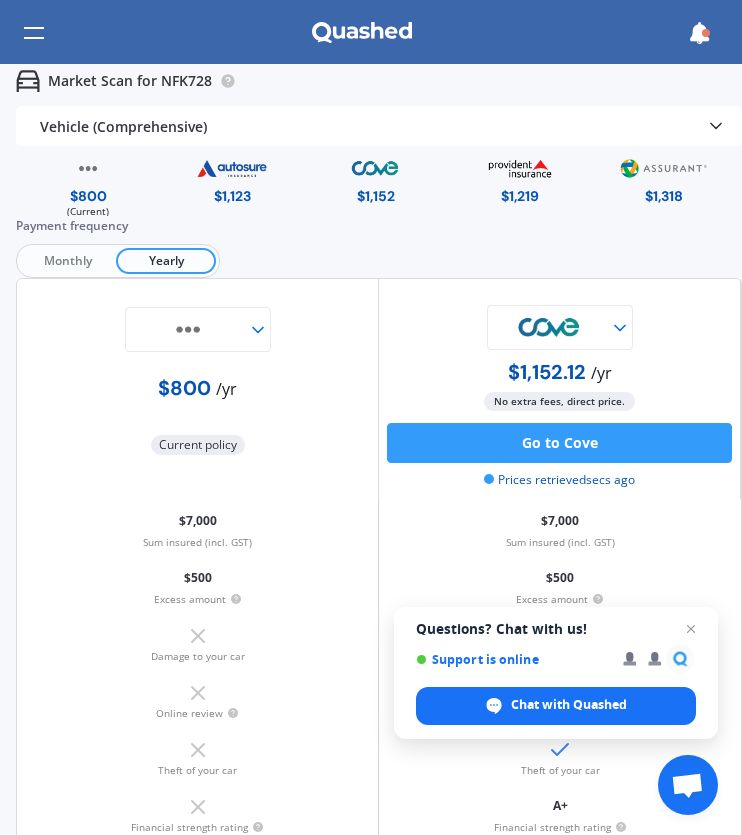 click at bounding box center (691, 629) 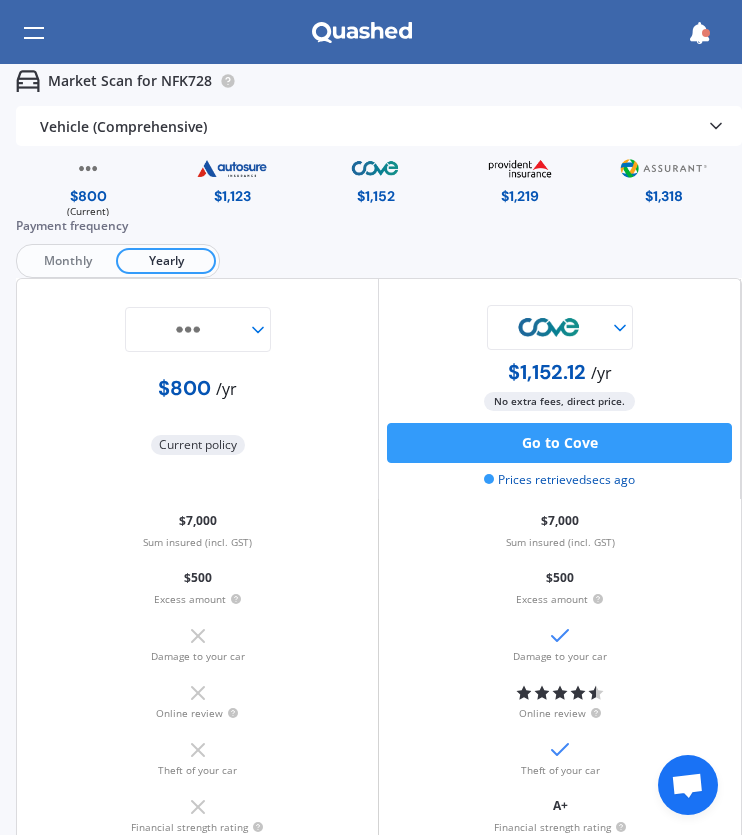 click on "$1,123" at bounding box center [232, 196] 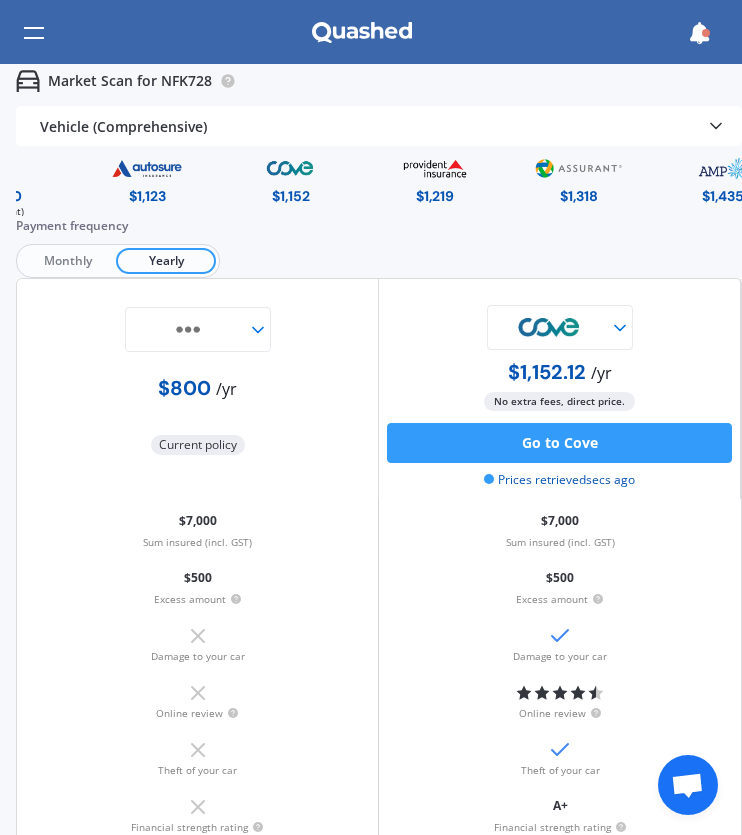 drag, startPoint x: 255, startPoint y: 163, endPoint x: 135, endPoint y: 187, distance: 122.376465 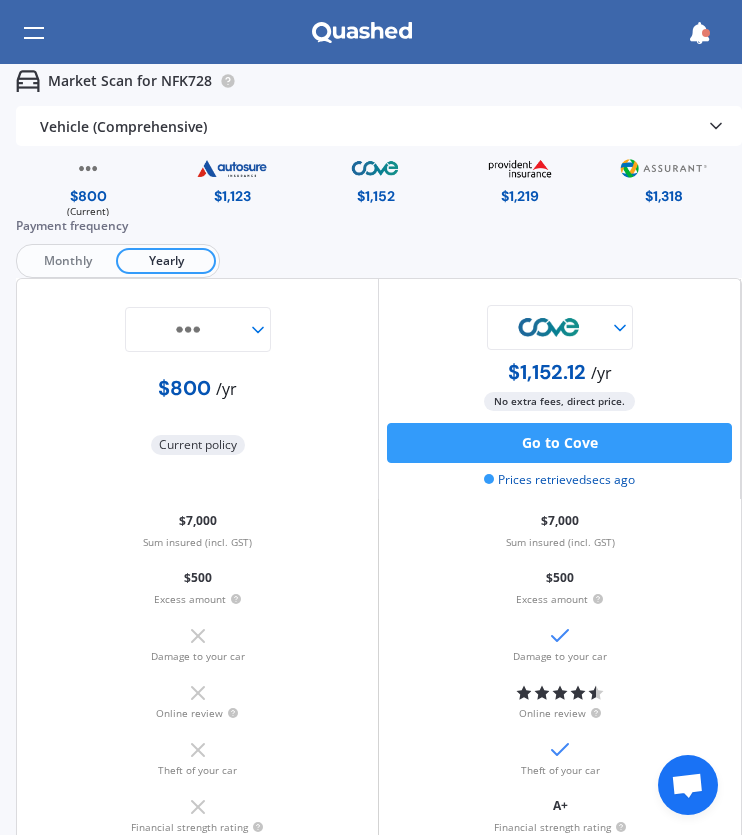 click on "$800 (Current)" at bounding box center (88, 183) 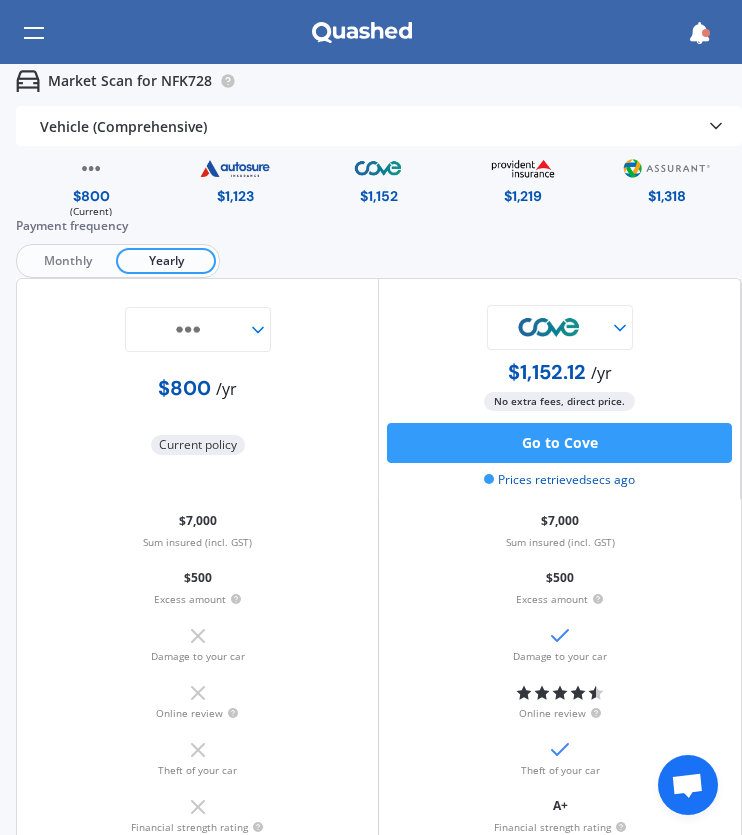 click at bounding box center [235, 168] 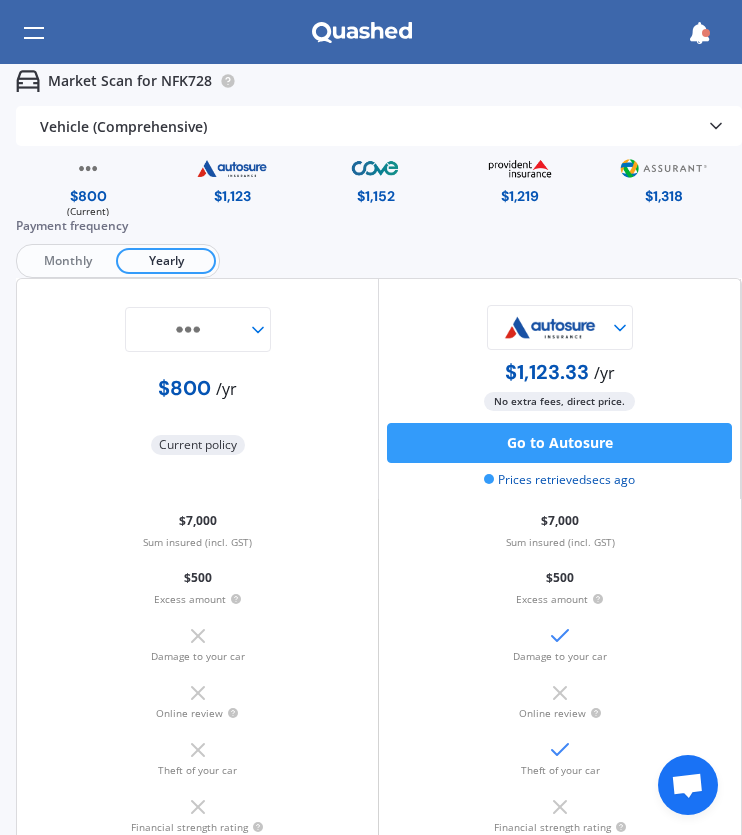 click on "$1,123" at bounding box center [232, 196] 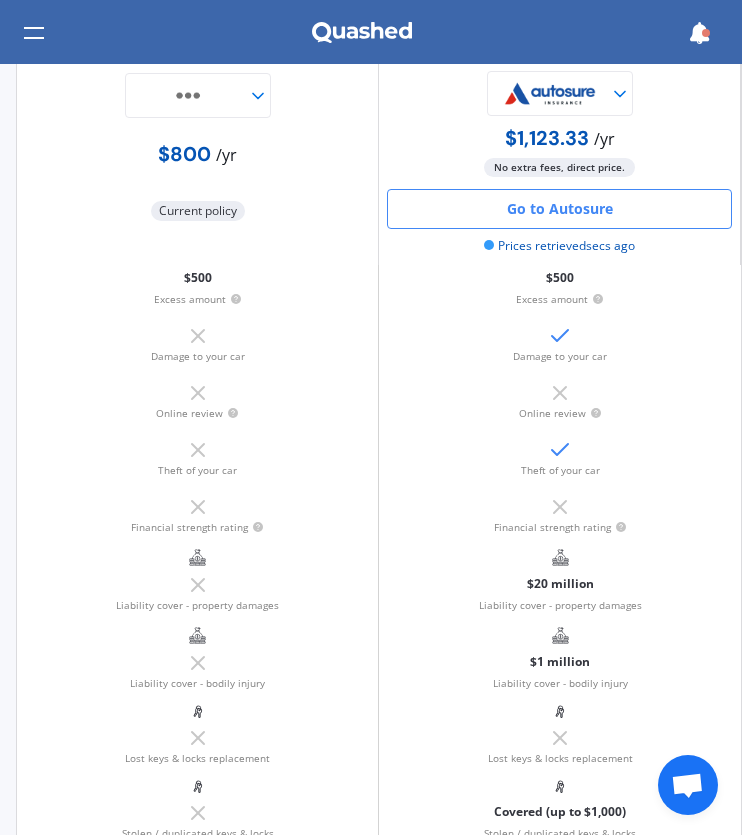 click on "Go to Autosure" at bounding box center [559, 209] 